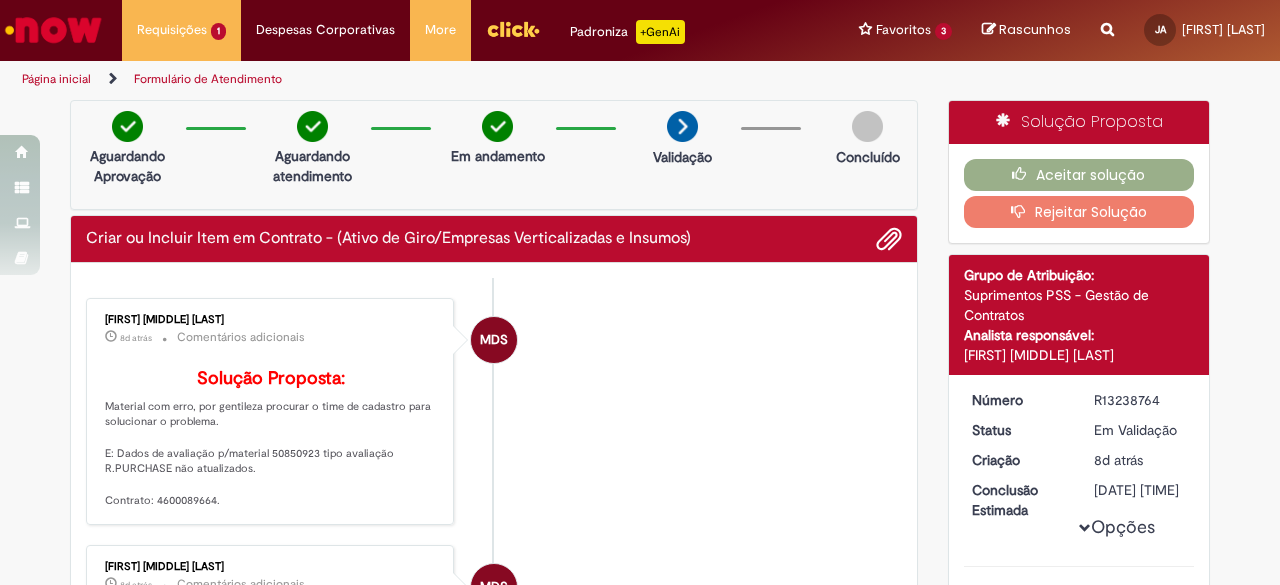 scroll, scrollTop: 0, scrollLeft: 0, axis: both 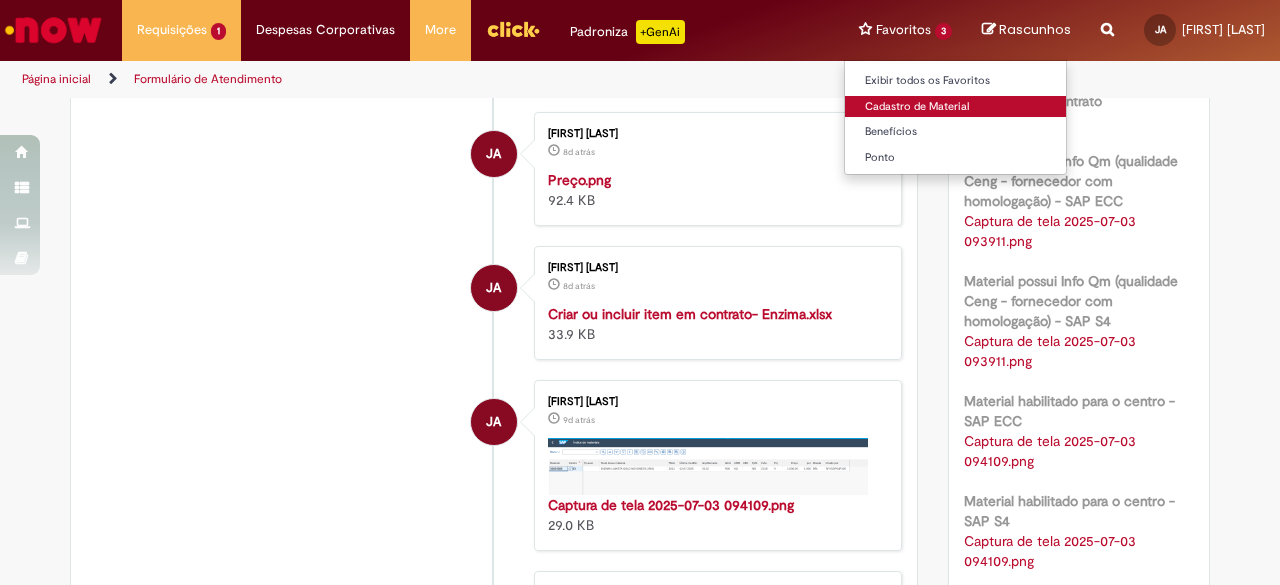 click on "Cadastro de Material" at bounding box center [955, 107] 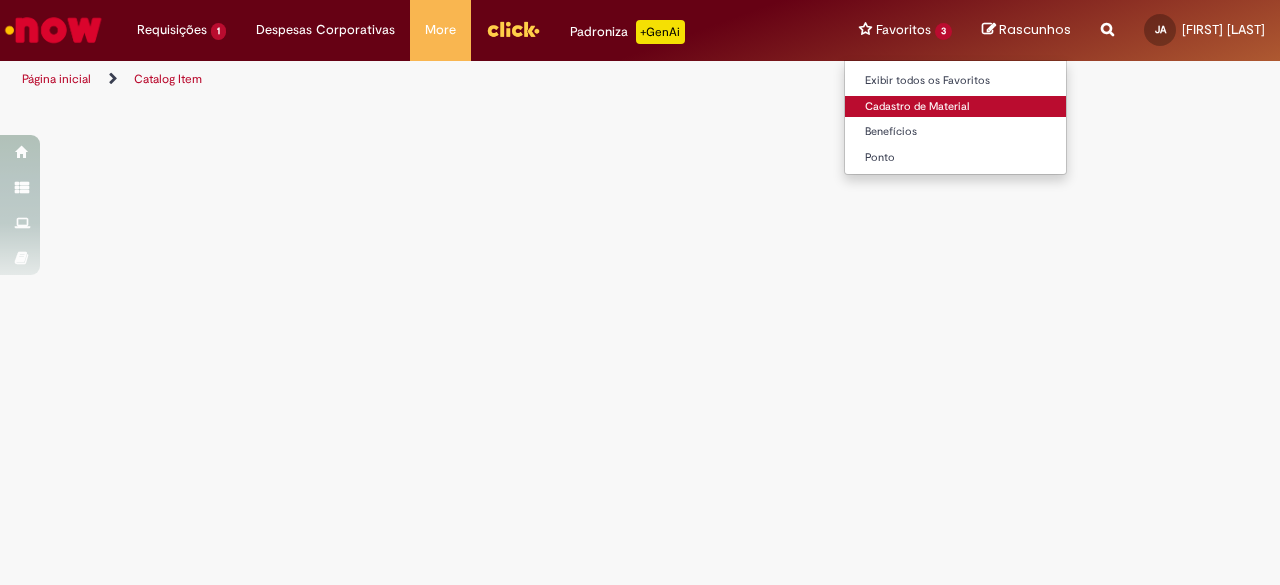 scroll, scrollTop: 0, scrollLeft: 0, axis: both 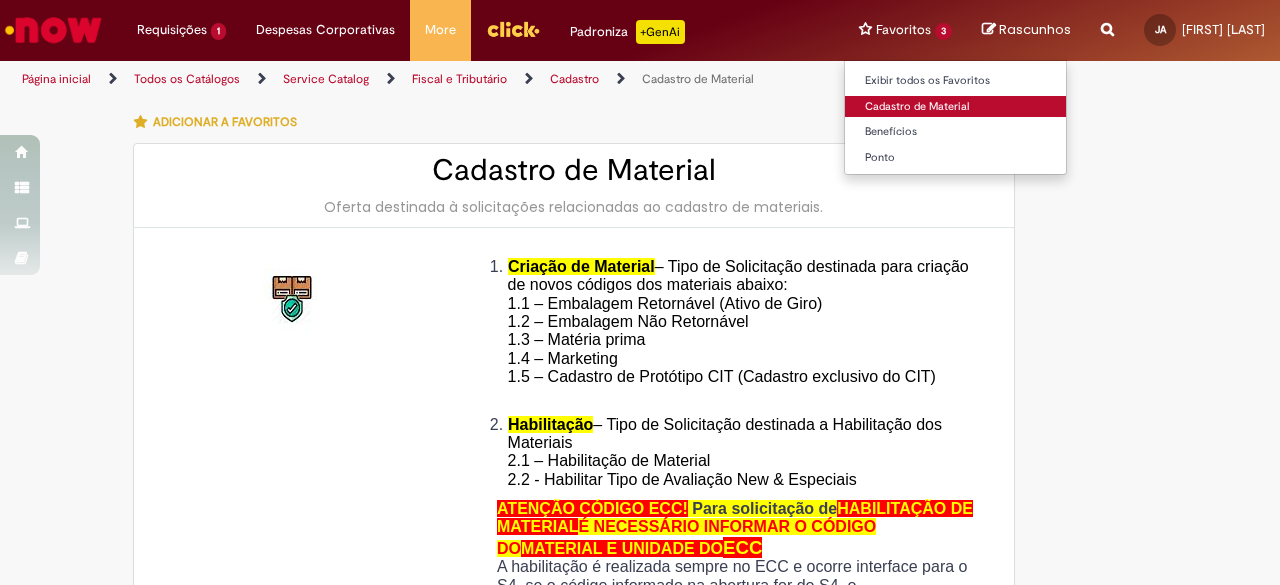 type on "********" 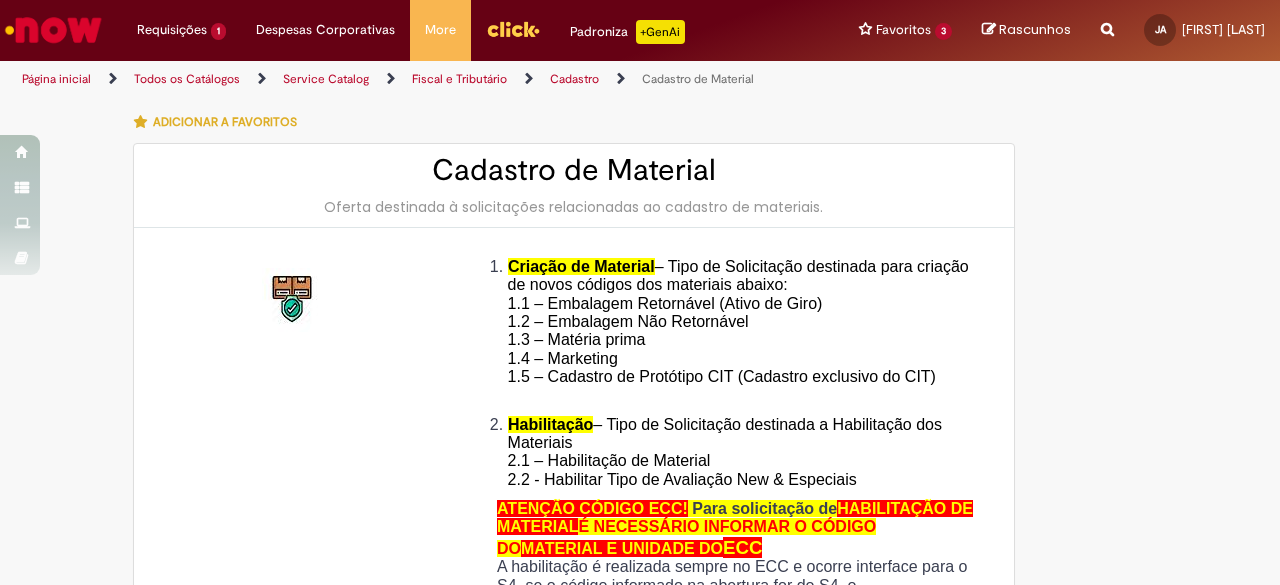 click at bounding box center (1107, 18) 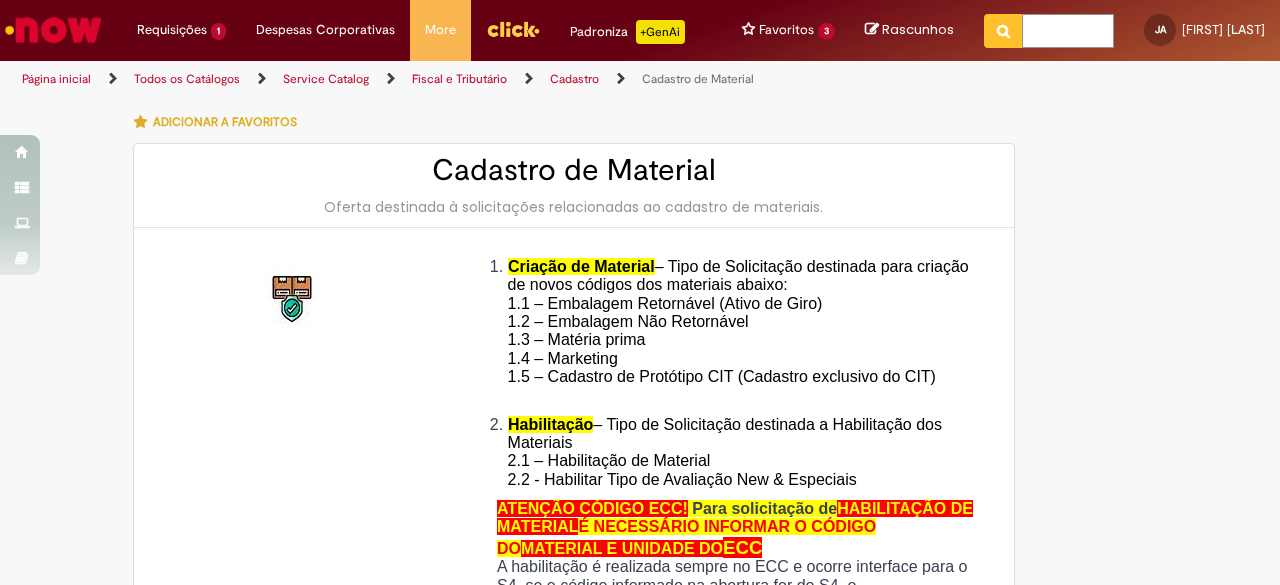 click at bounding box center (1068, 31) 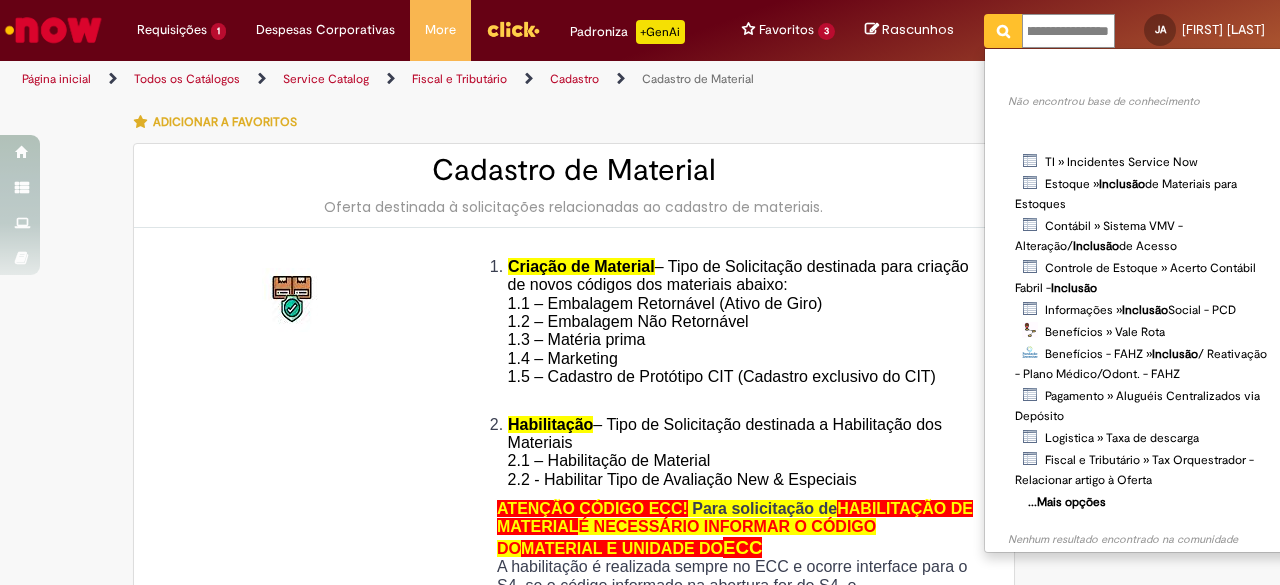 type on "**********" 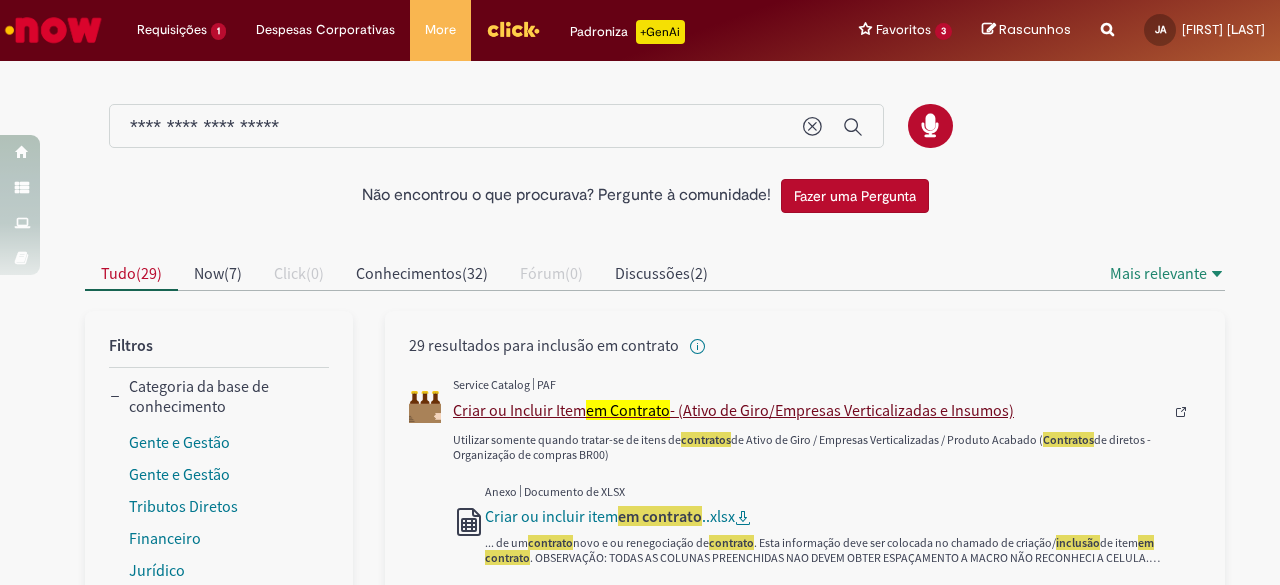 click on "em Contrato" at bounding box center [628, 410] 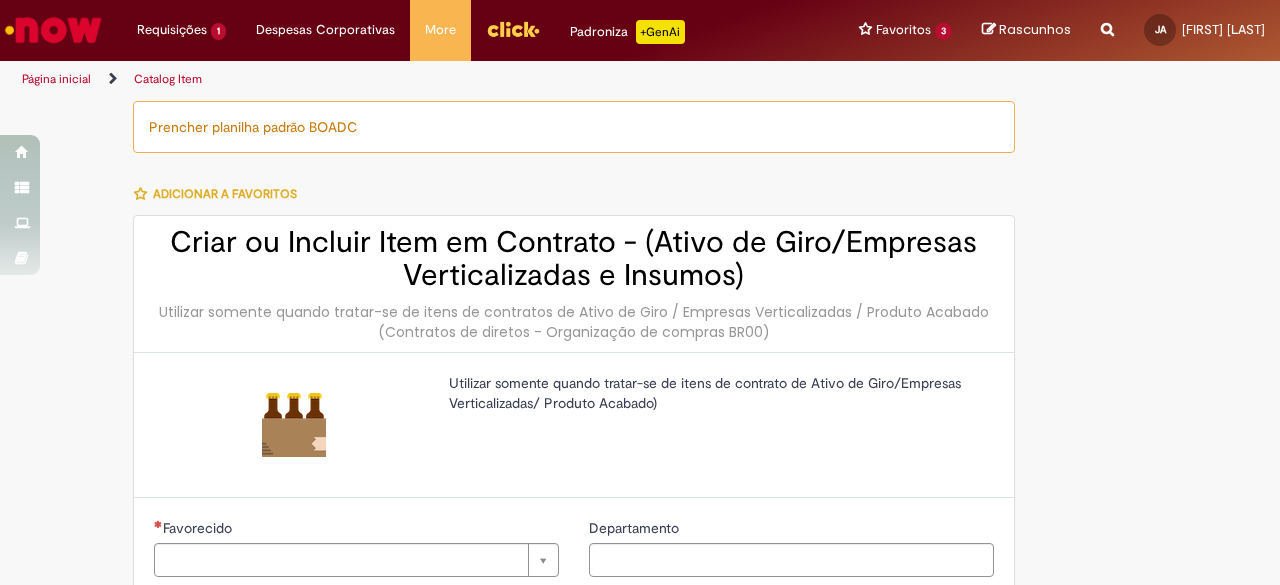 type on "********" 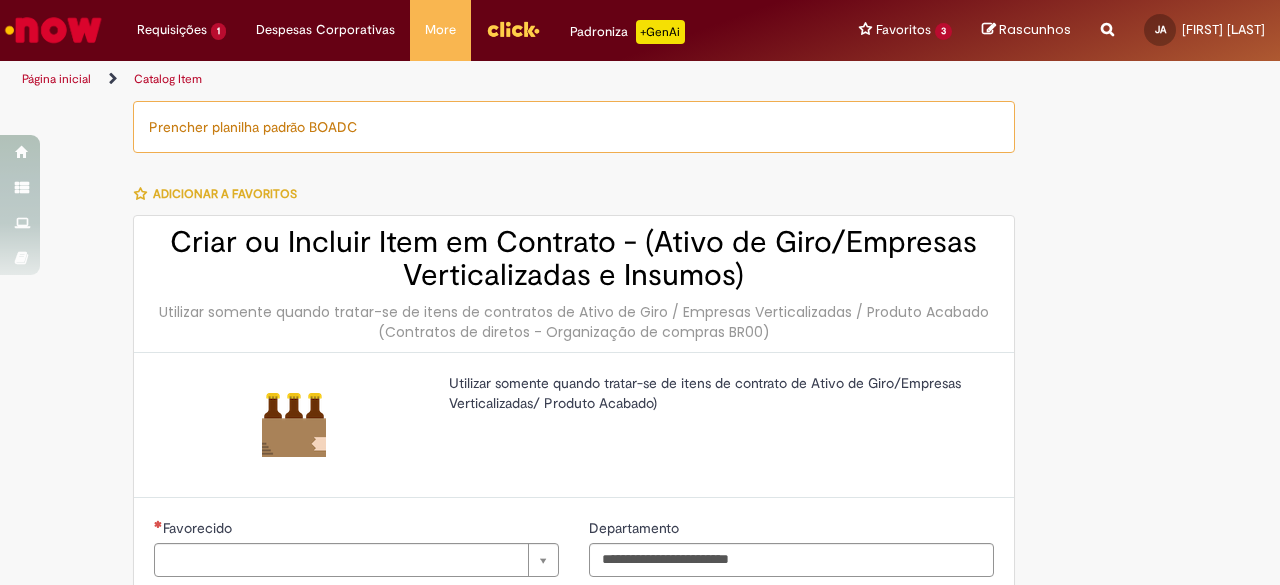 type on "**********" 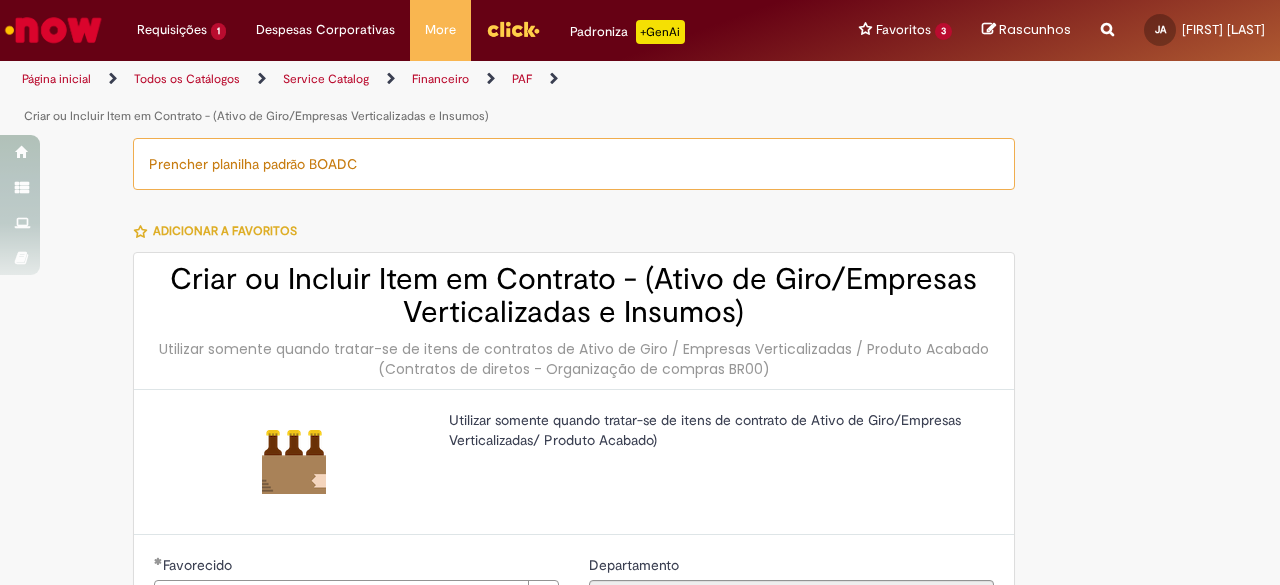 type on "**********" 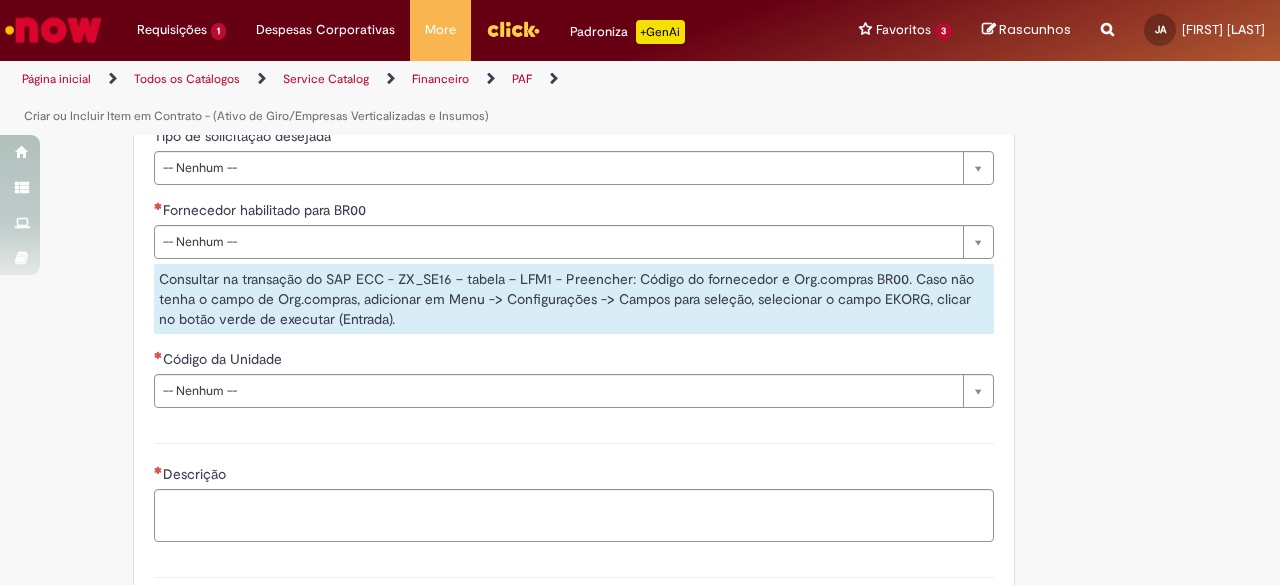 scroll, scrollTop: 830, scrollLeft: 0, axis: vertical 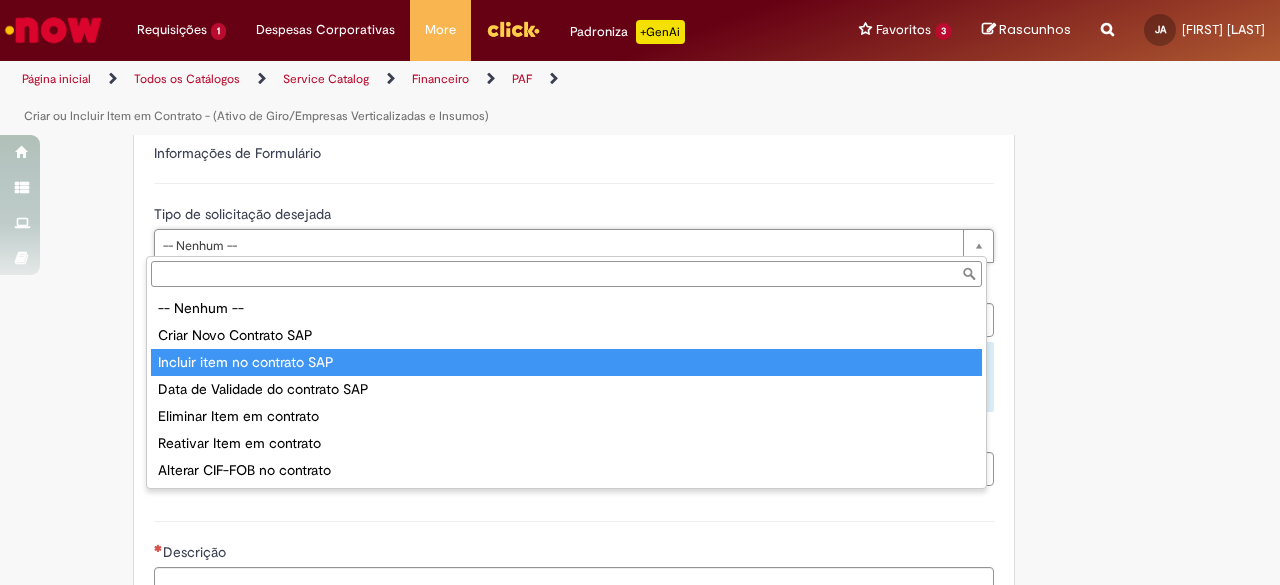 type on "**********" 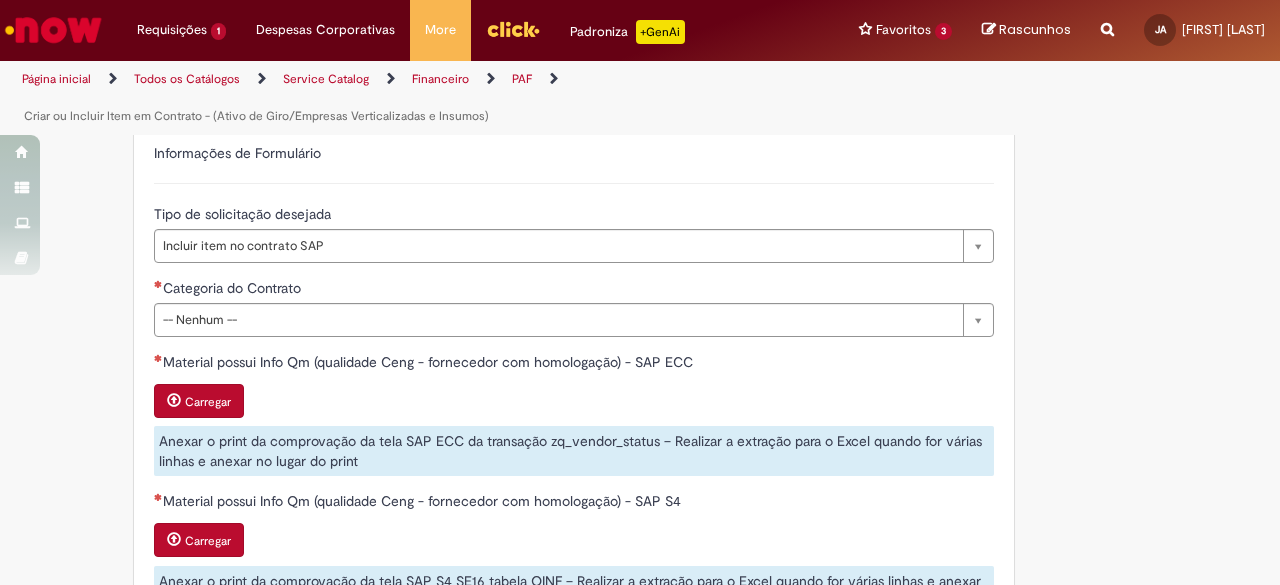 click at bounding box center (1107, 18) 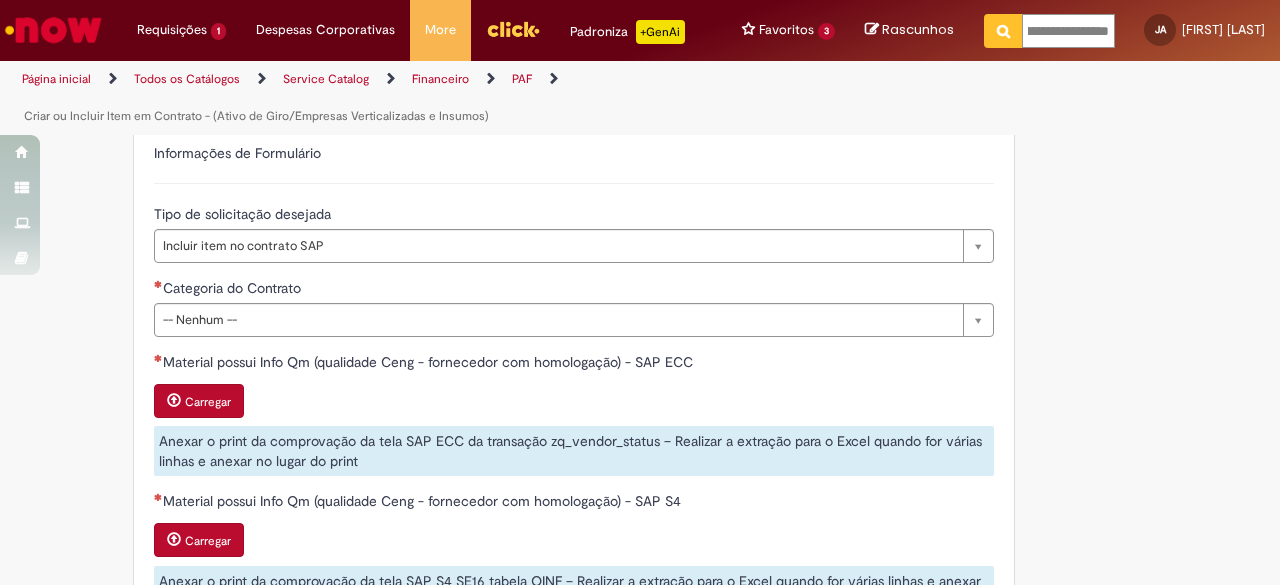 click on "**********" at bounding box center (1068, 31) 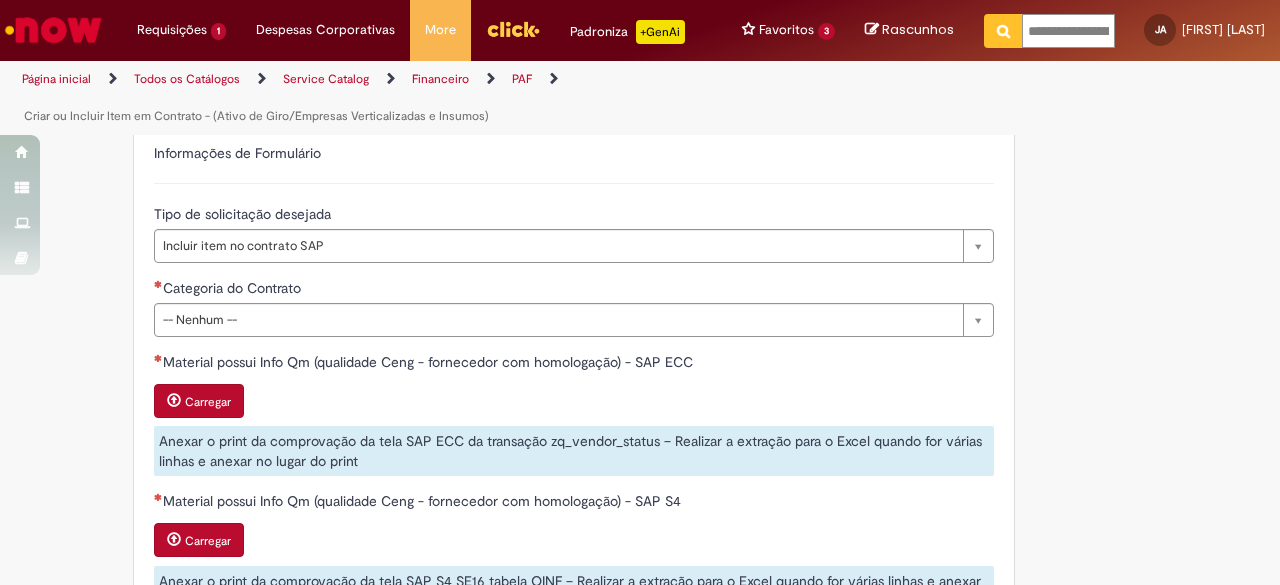drag, startPoint x: 1066, startPoint y: 28, endPoint x: 917, endPoint y: 9, distance: 150.20653 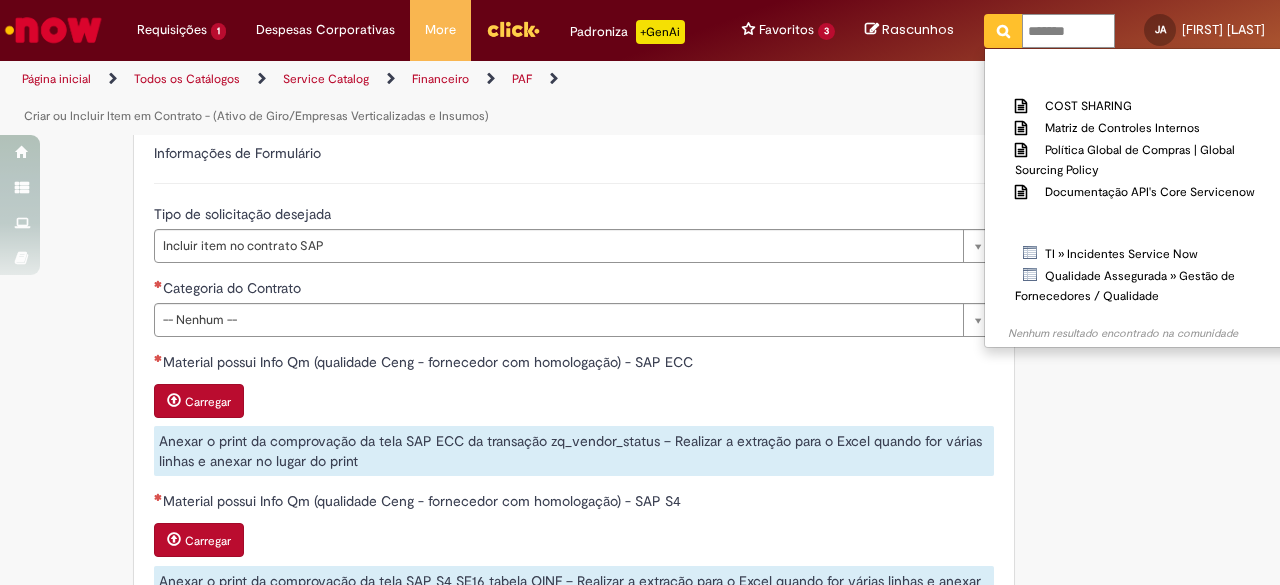click at bounding box center [1003, 31] 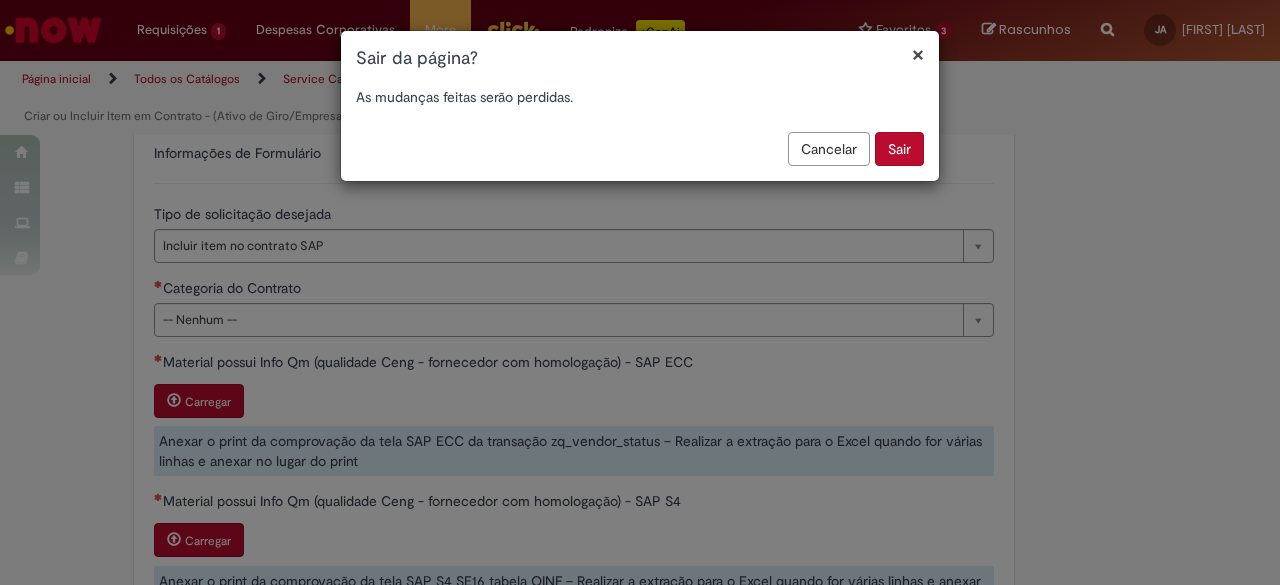 click on "Sair" at bounding box center [899, 149] 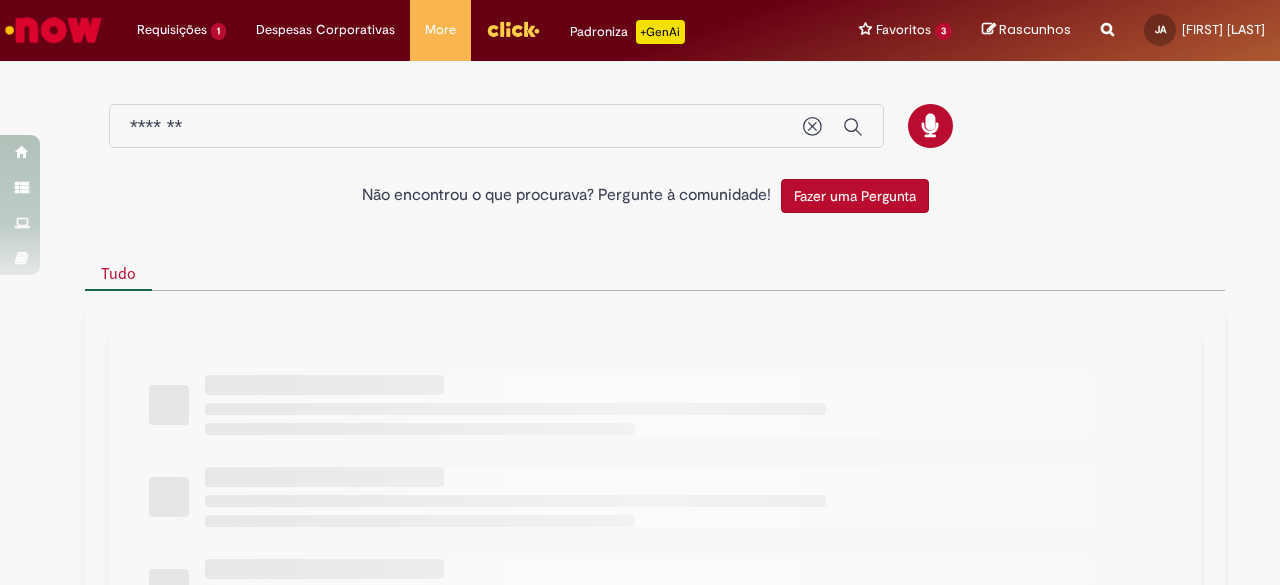 scroll, scrollTop: 0, scrollLeft: 0, axis: both 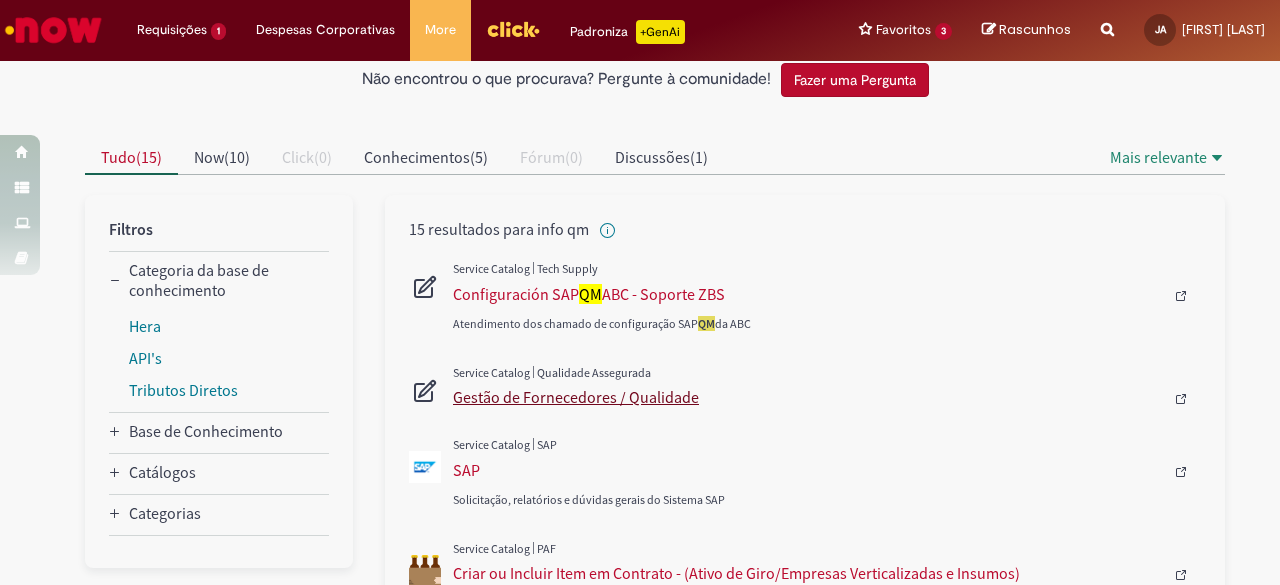 click on "Gestão de Fornecedores / Qualidade" at bounding box center [808, 397] 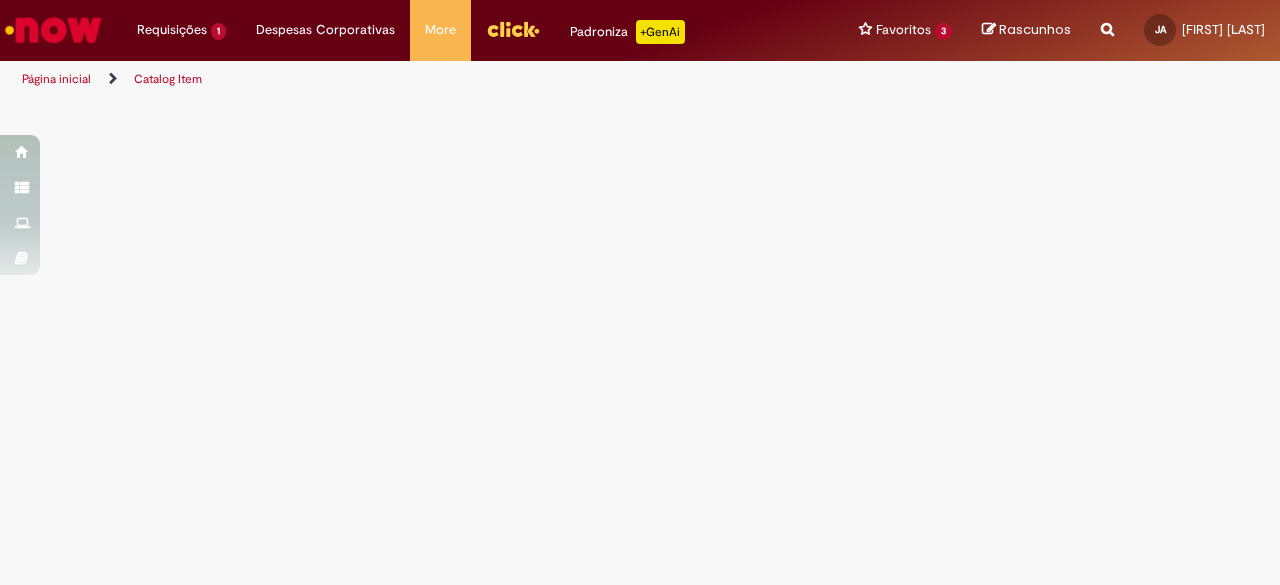 scroll, scrollTop: 0, scrollLeft: 0, axis: both 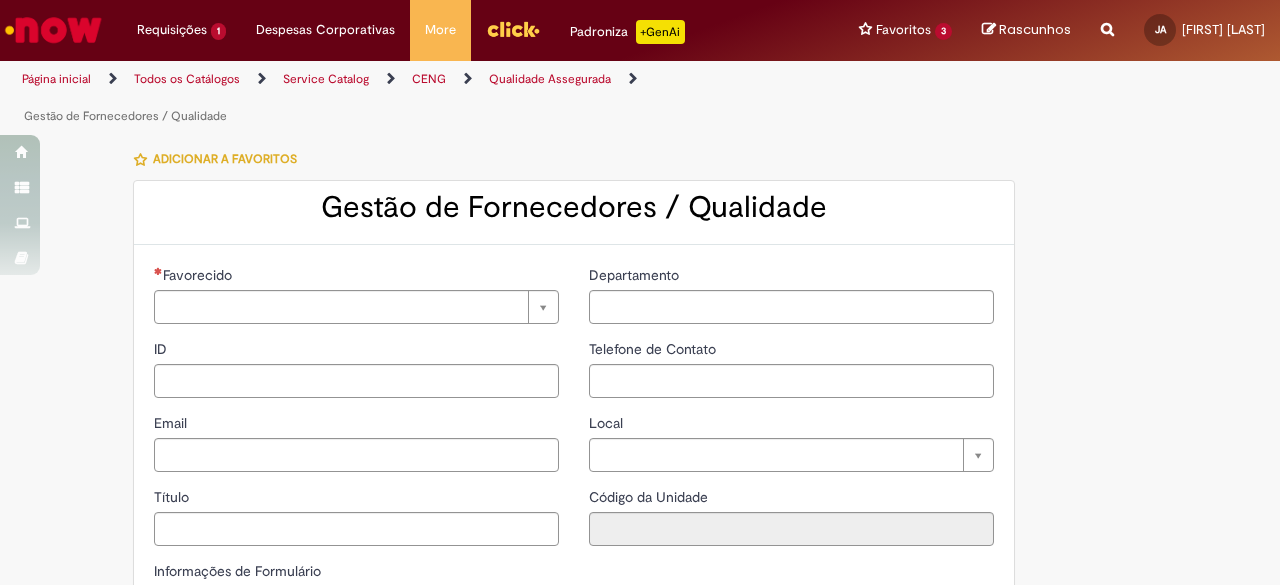 type on "********" 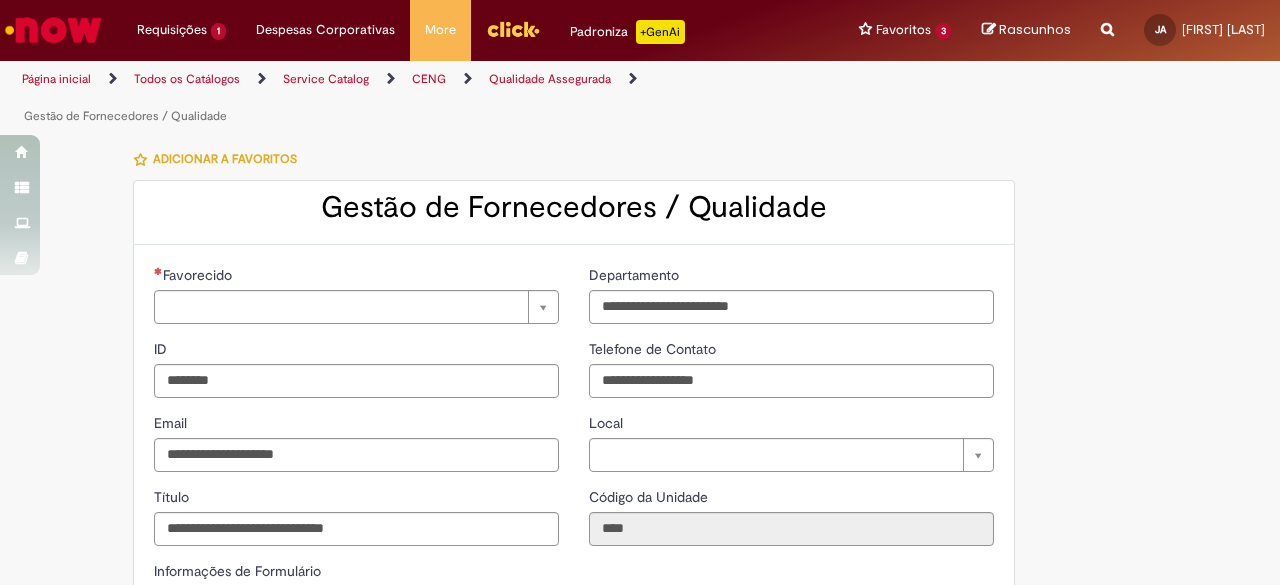 type on "**********" 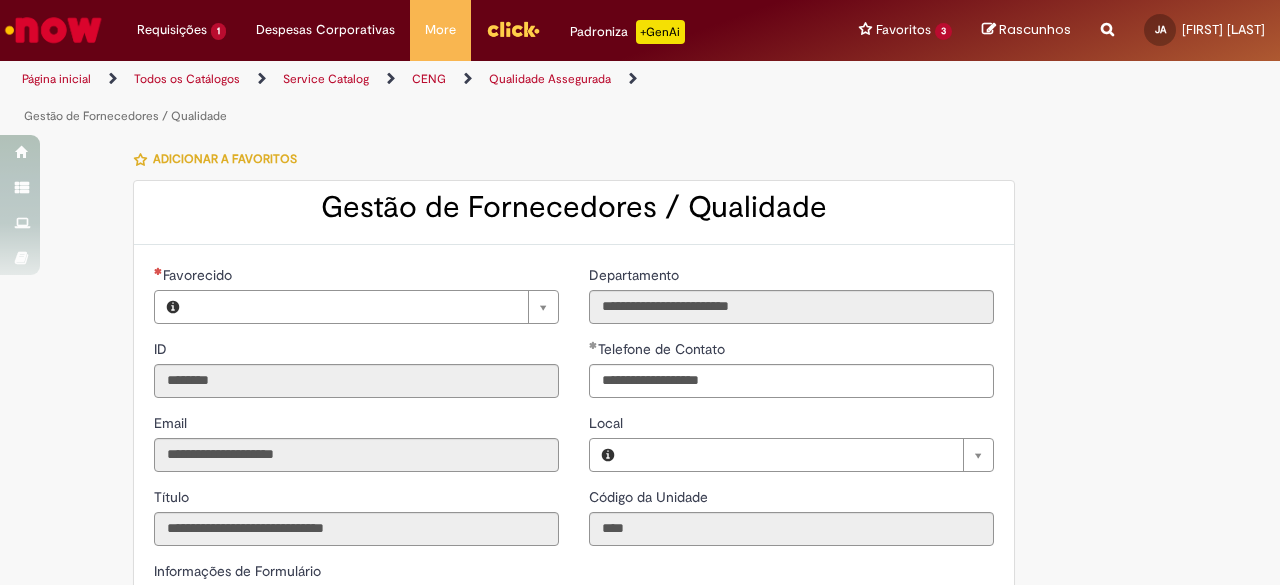 type on "**********" 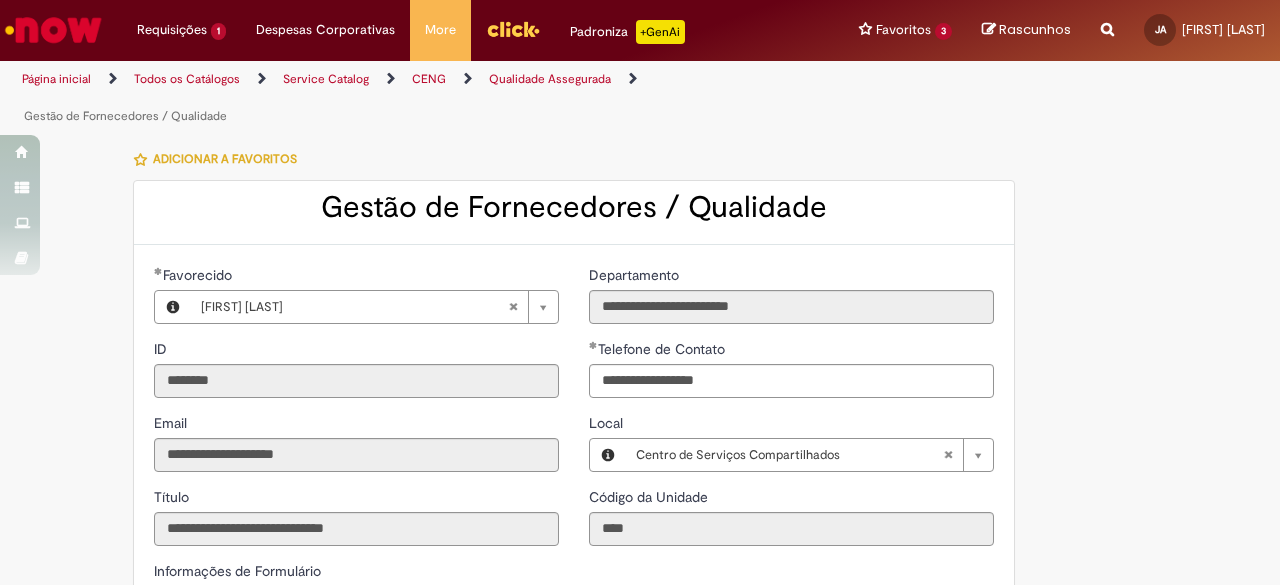 type on "**********" 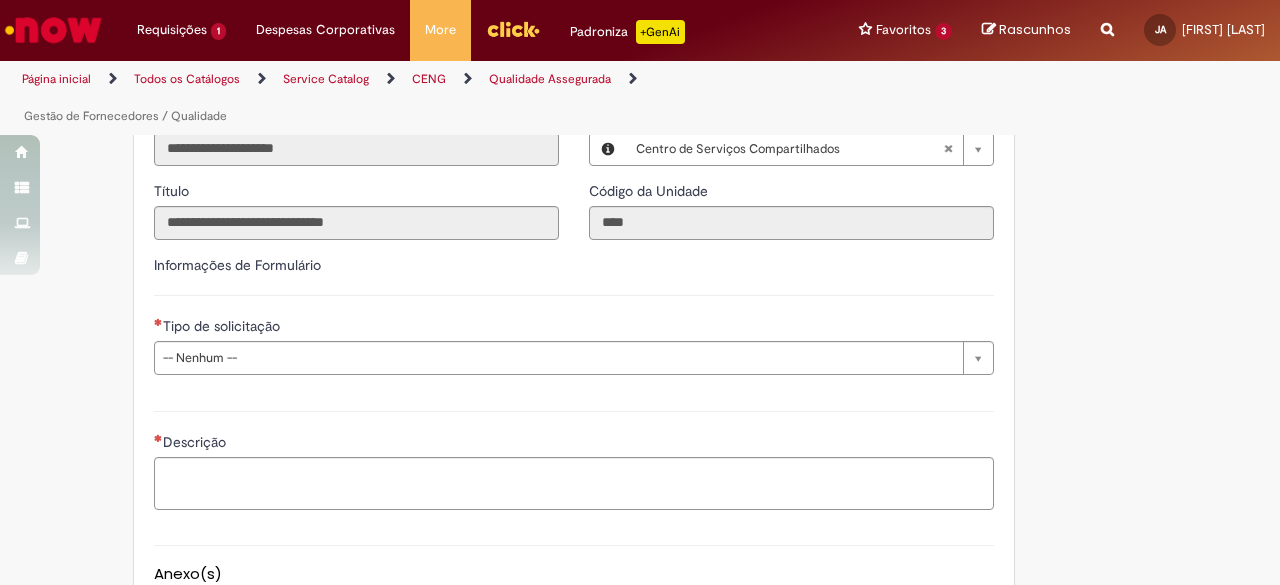 scroll, scrollTop: 380, scrollLeft: 0, axis: vertical 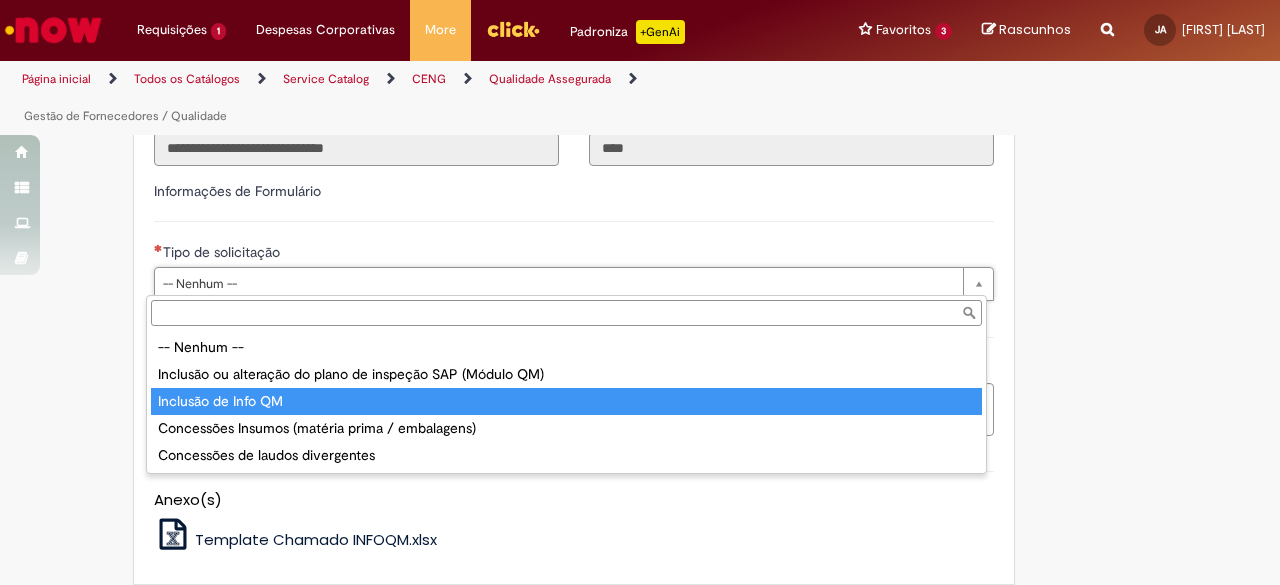 type on "**********" 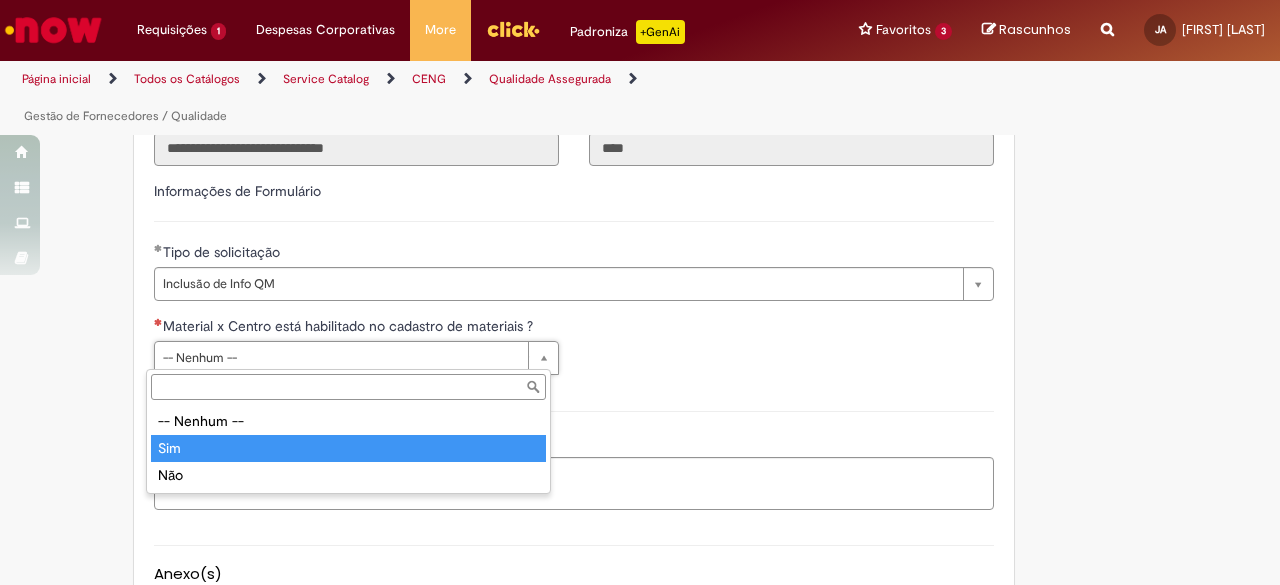 type on "***" 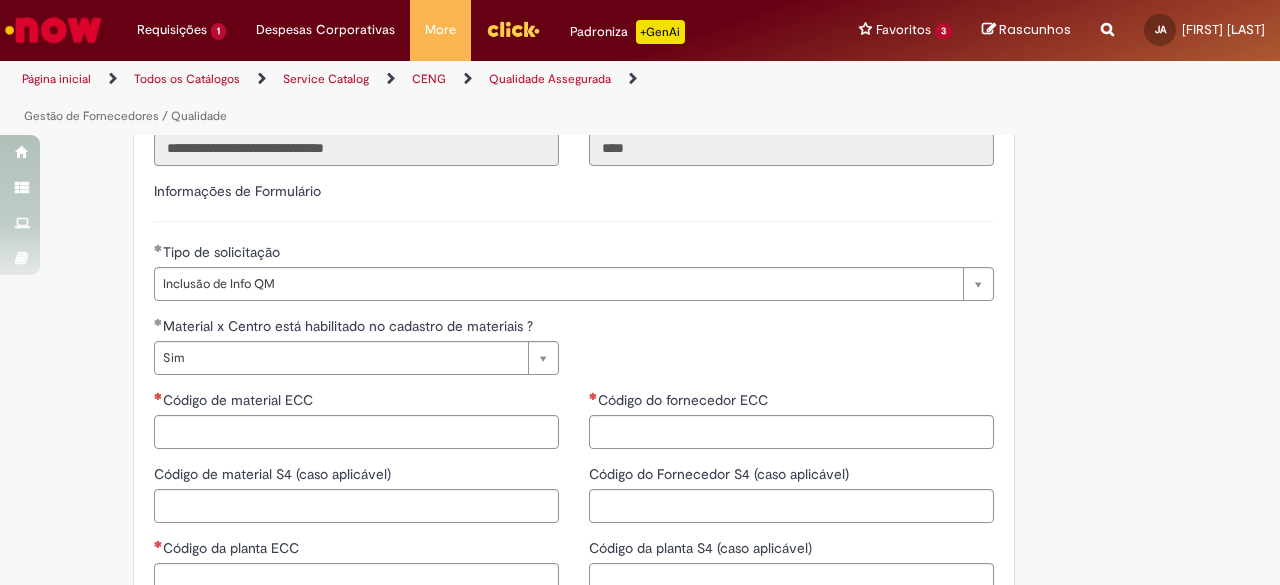 click on "**********" at bounding box center [574, 353] 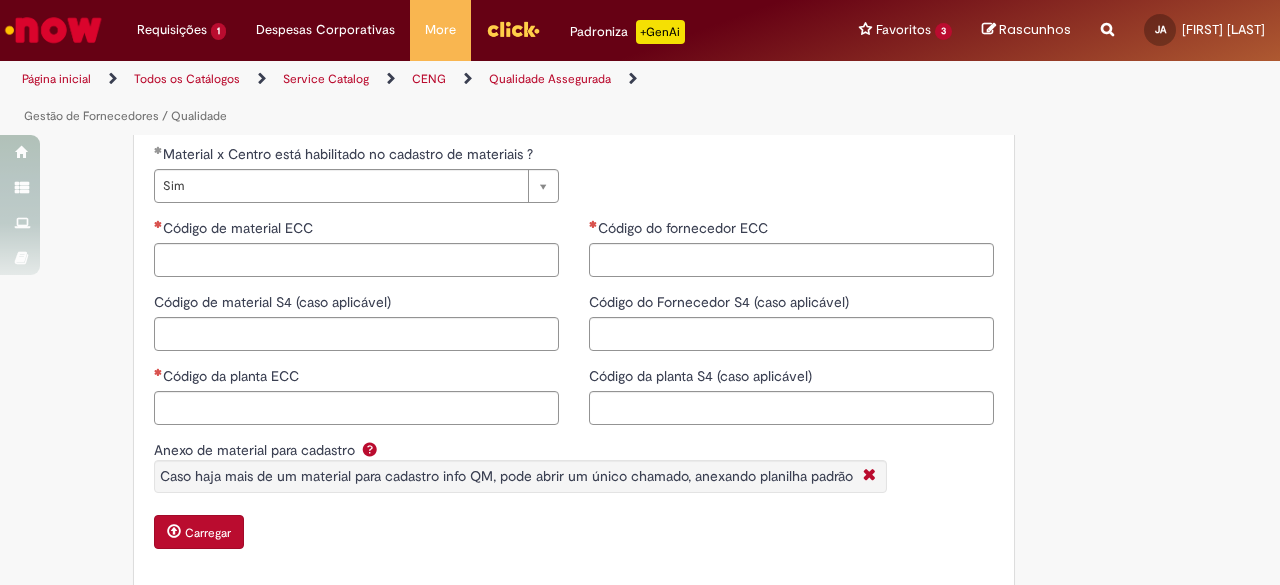 scroll, scrollTop: 570, scrollLeft: 0, axis: vertical 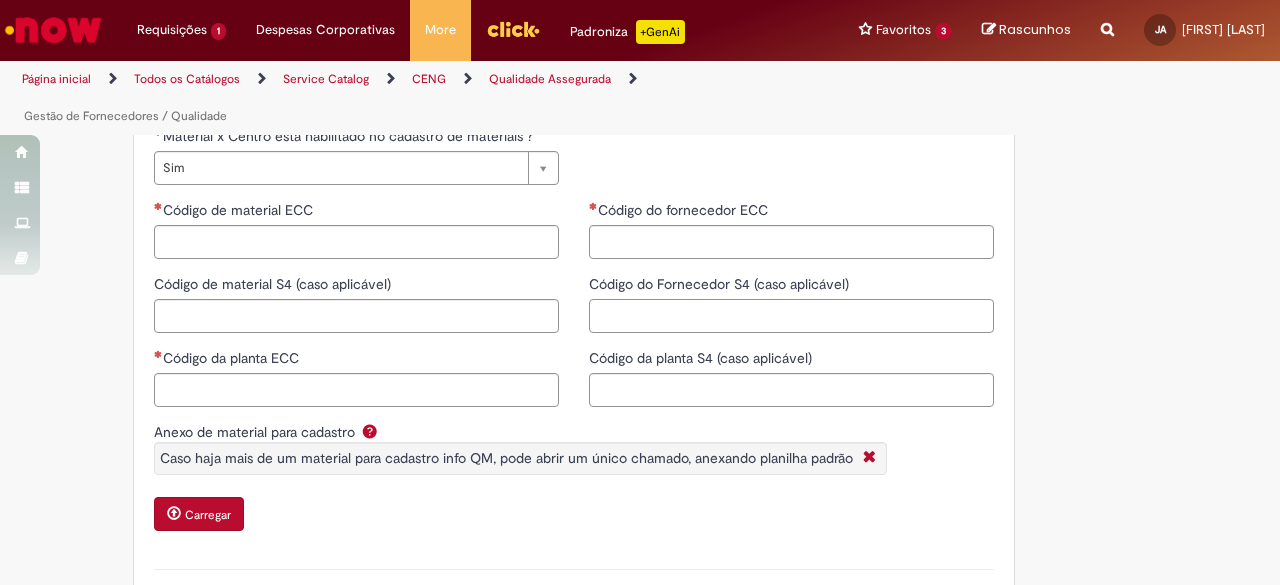 click on "Código do Fornecedor S4 (caso aplicável)" at bounding box center (791, 316) 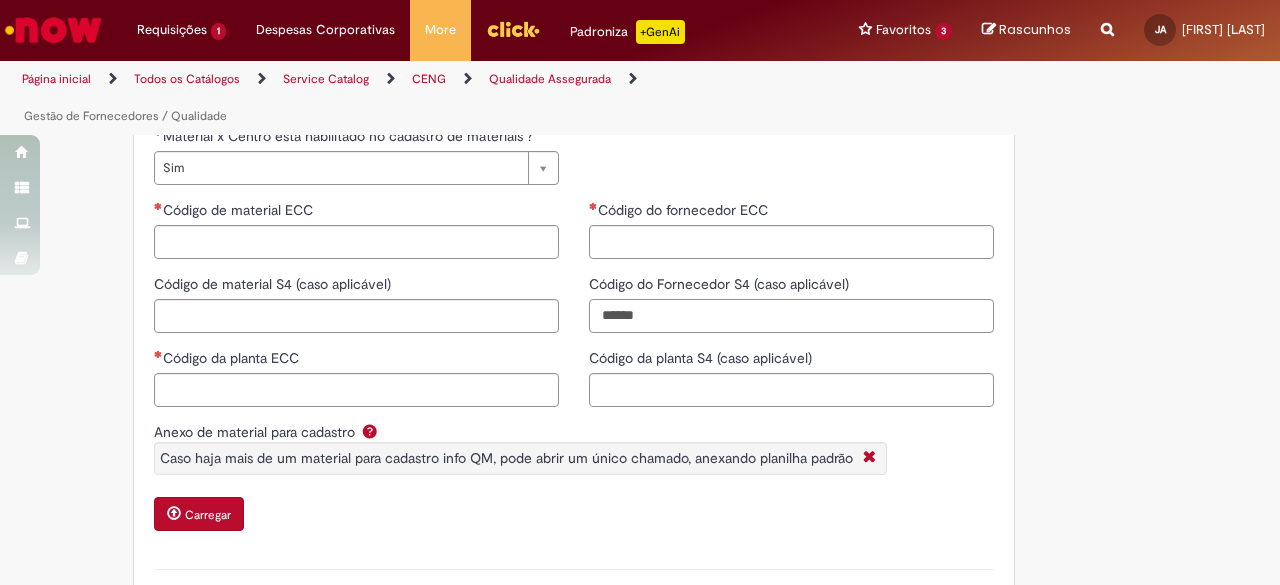 type on "******" 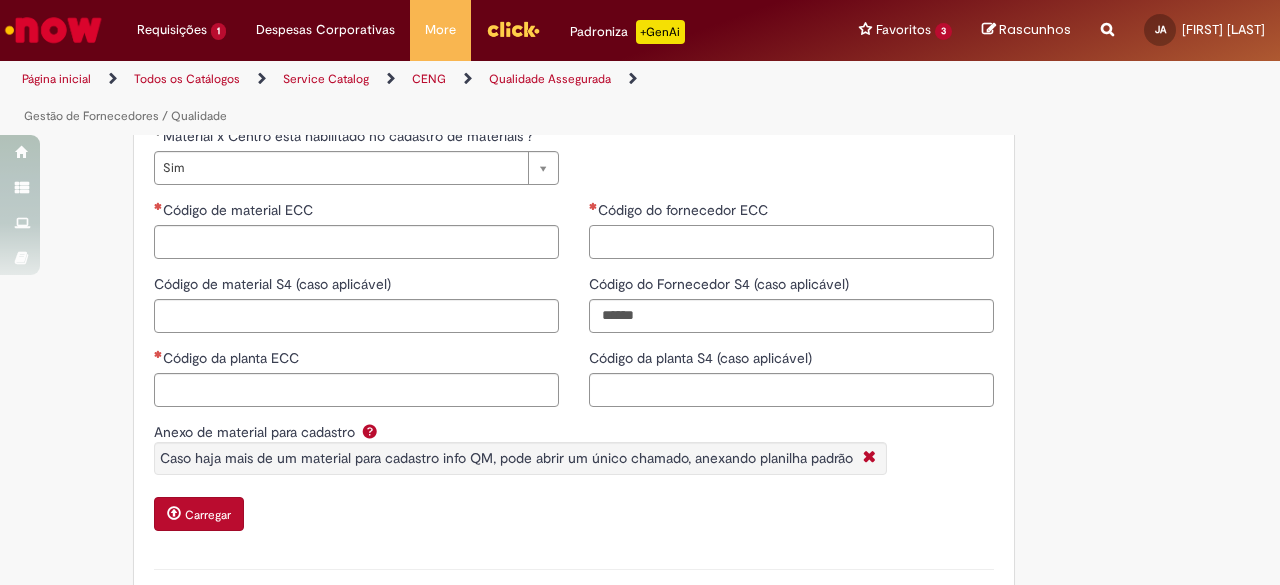 click on "Código do fornecedor ECC" at bounding box center (791, 242) 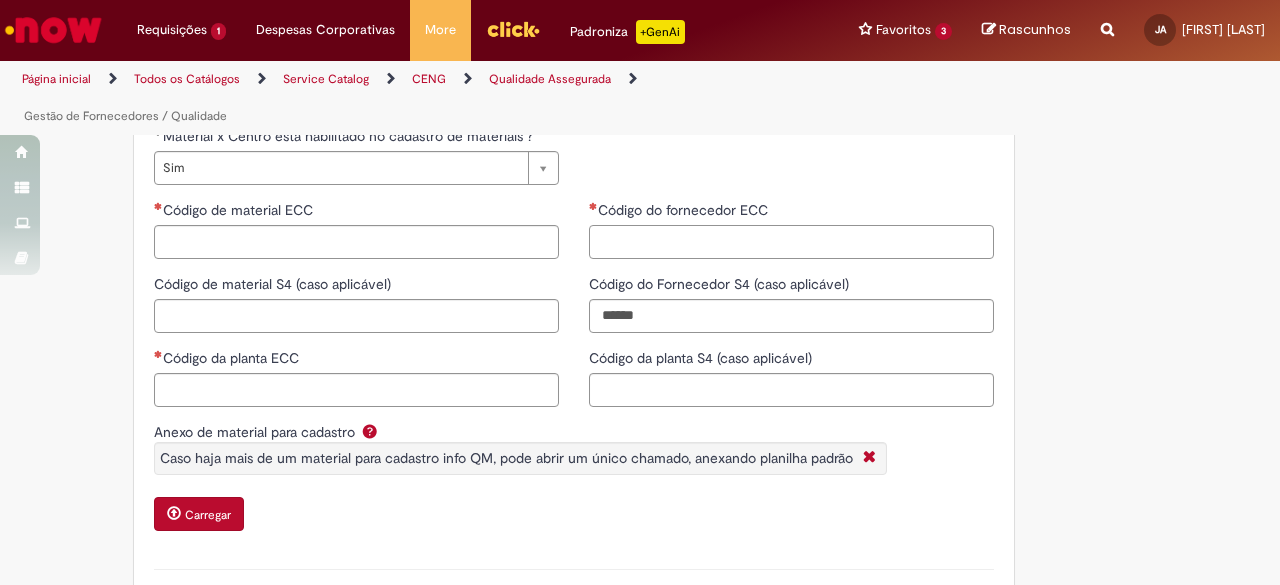 paste on "******" 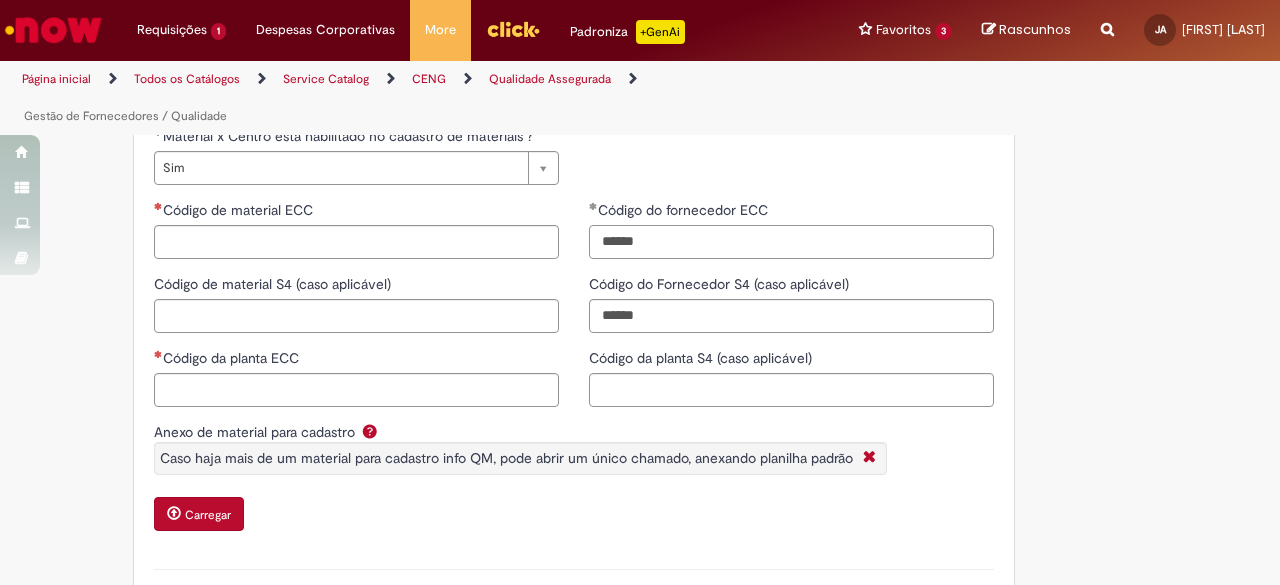 type on "******" 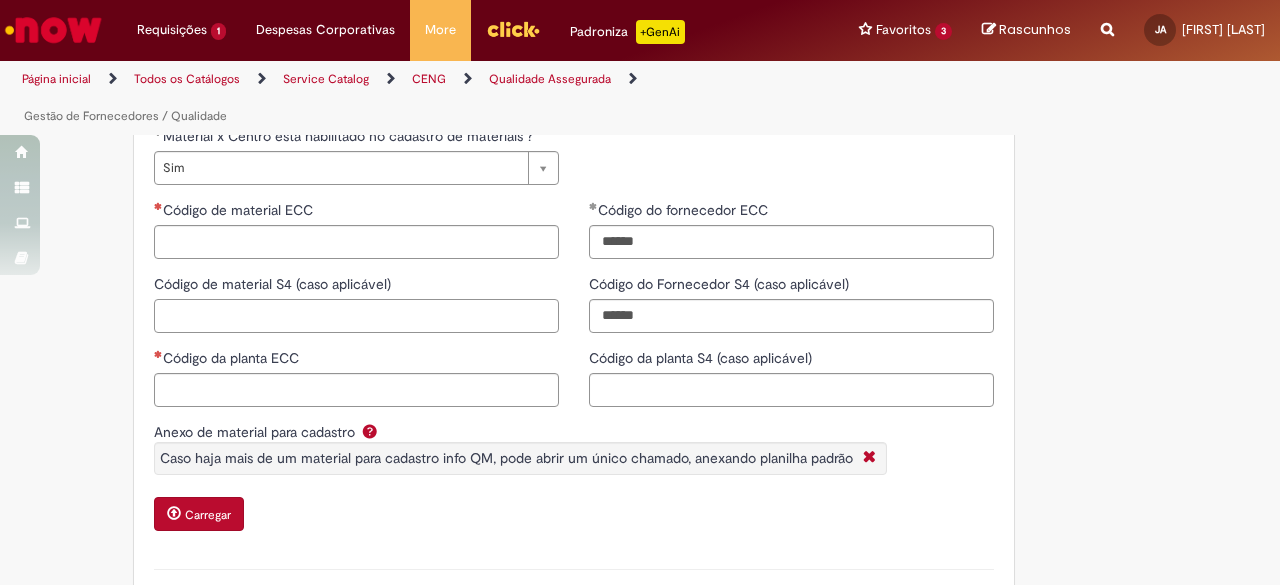 click on "Código de material S4 (caso aplicável)" at bounding box center [356, 316] 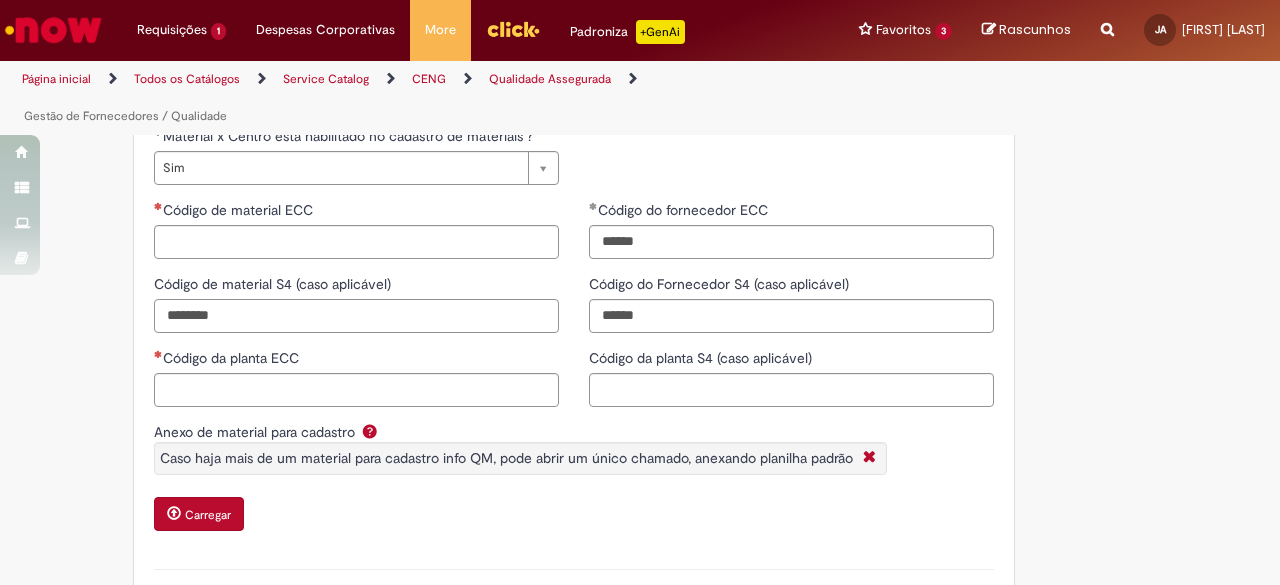 type on "********" 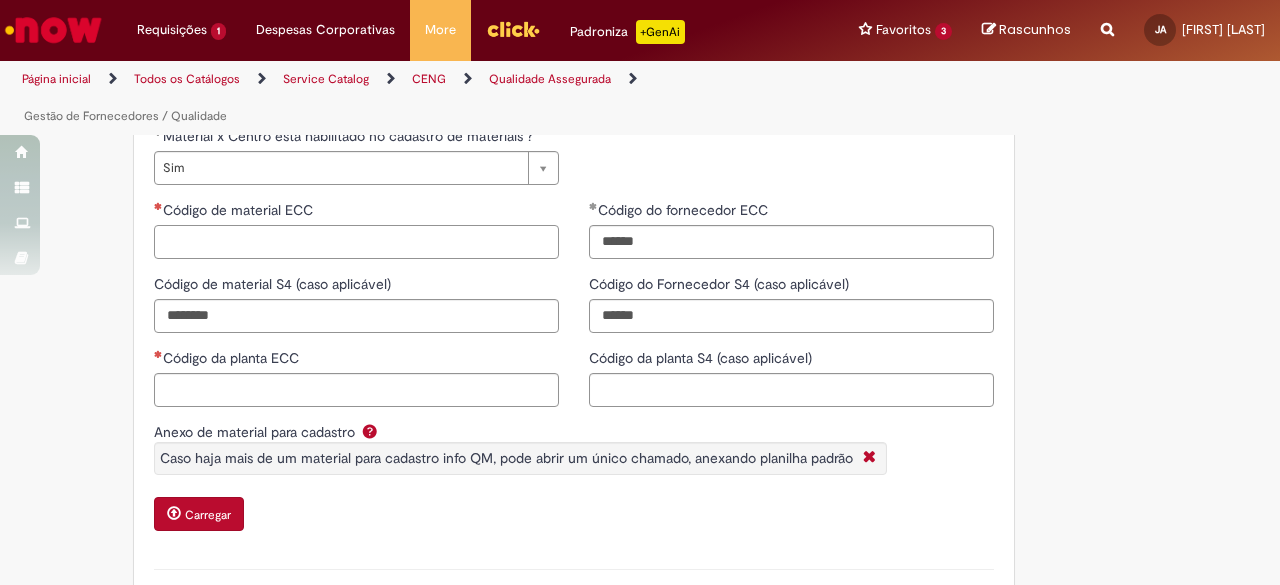 click on "Código de material ECC" at bounding box center [356, 242] 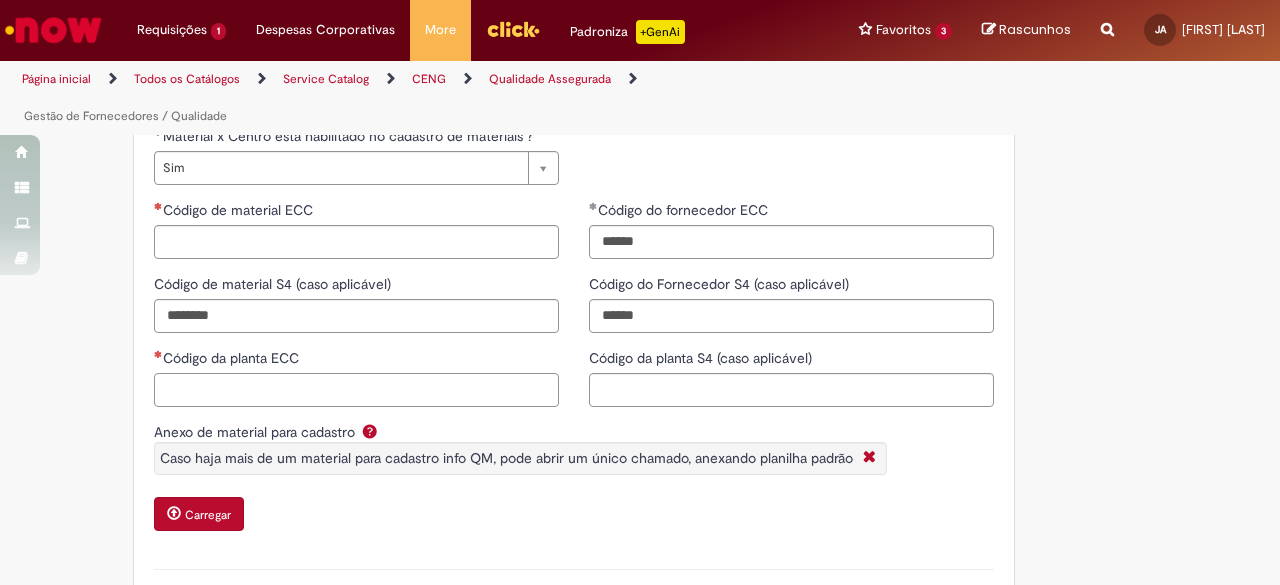 click on "Código da planta ECC" at bounding box center [356, 390] 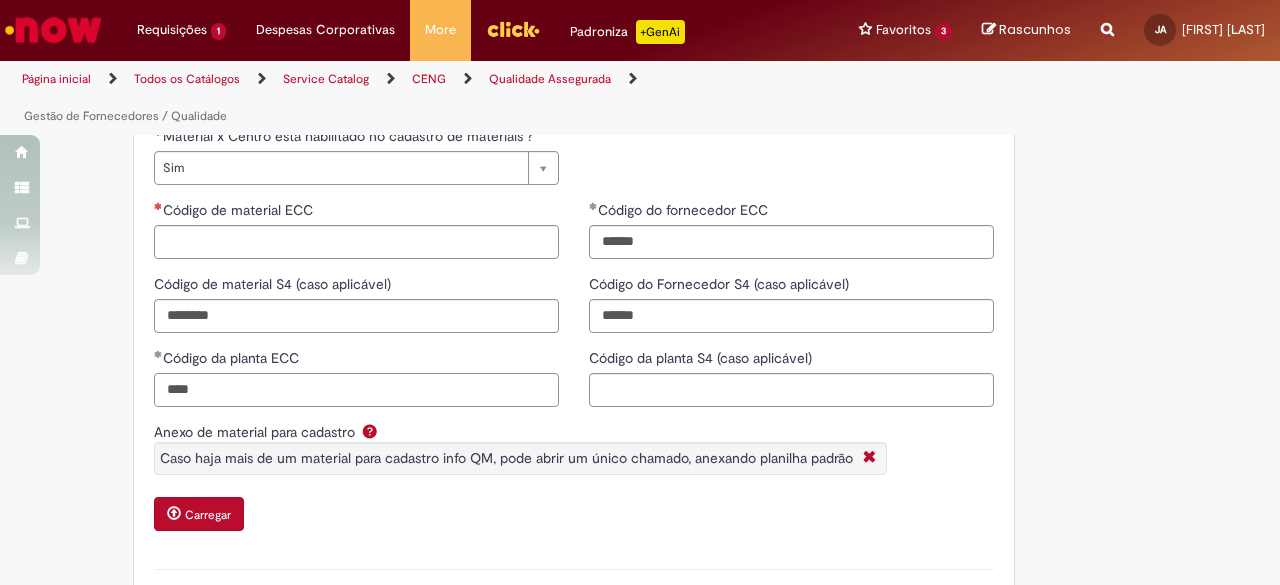 type on "****" 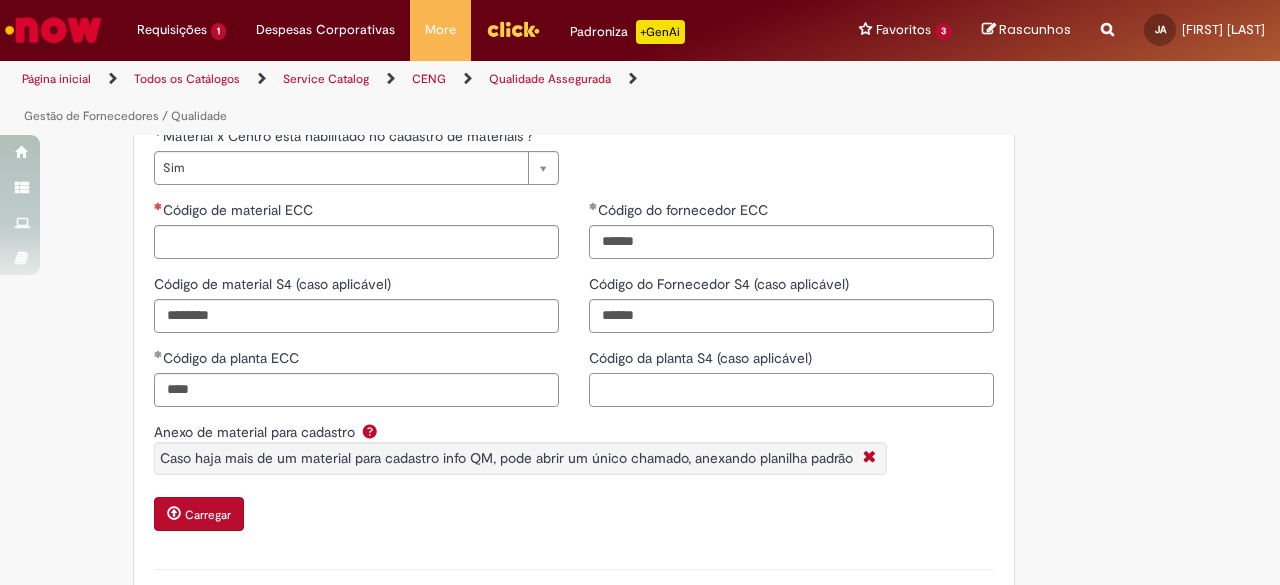 click on "Código da planta S4 (caso aplicável)" at bounding box center (791, 390) 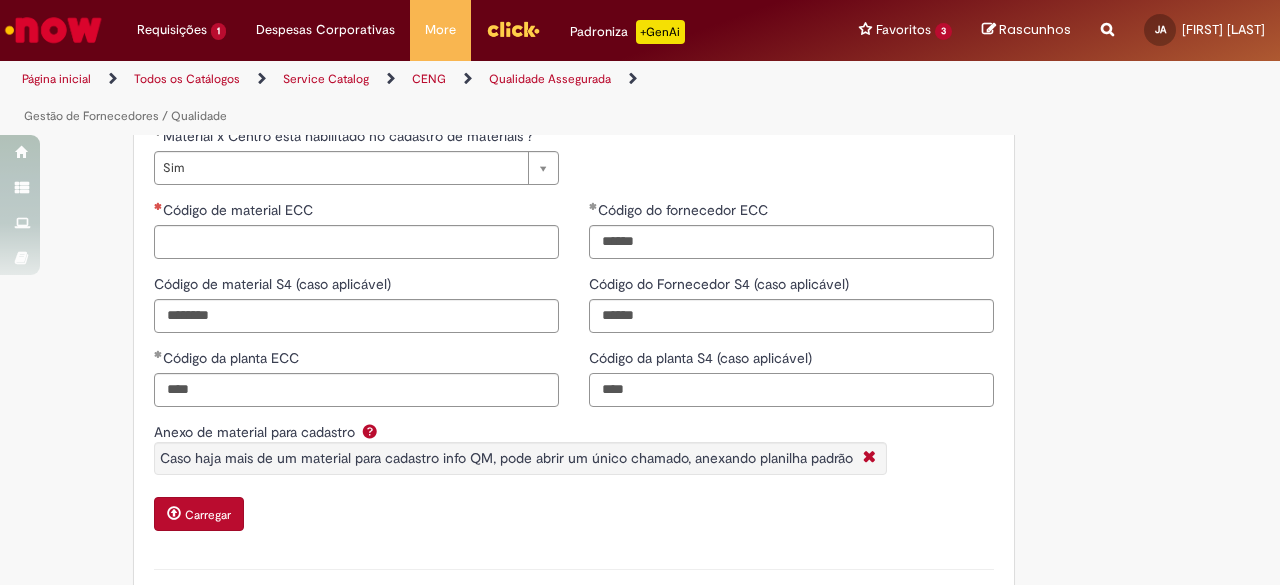 type on "****" 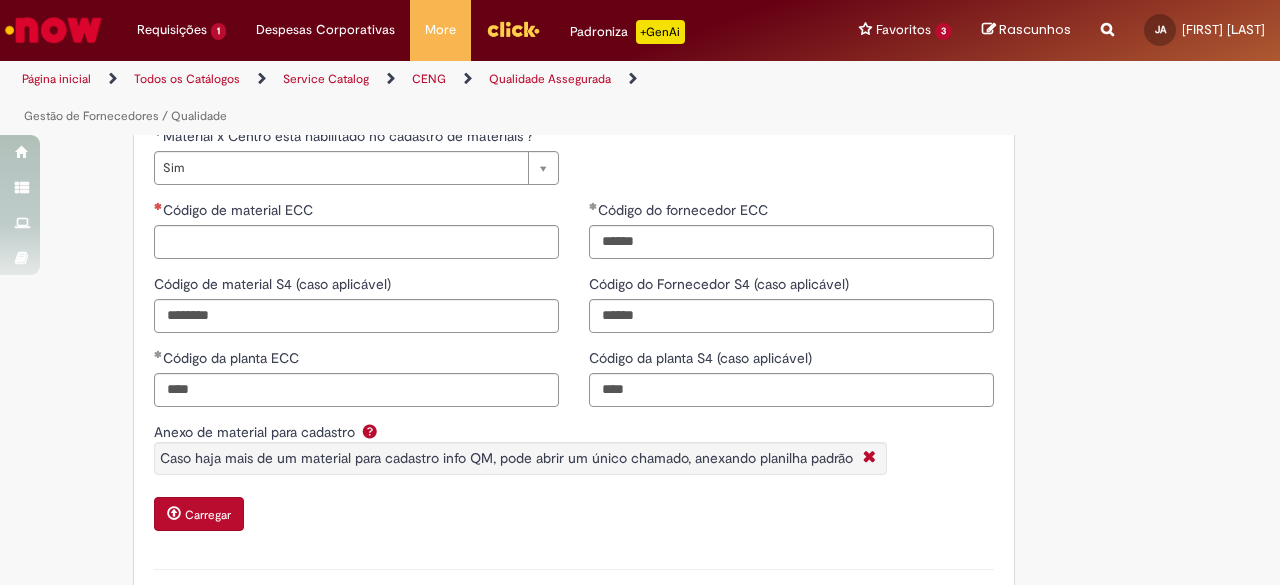 click on "Carregar" at bounding box center [574, 516] 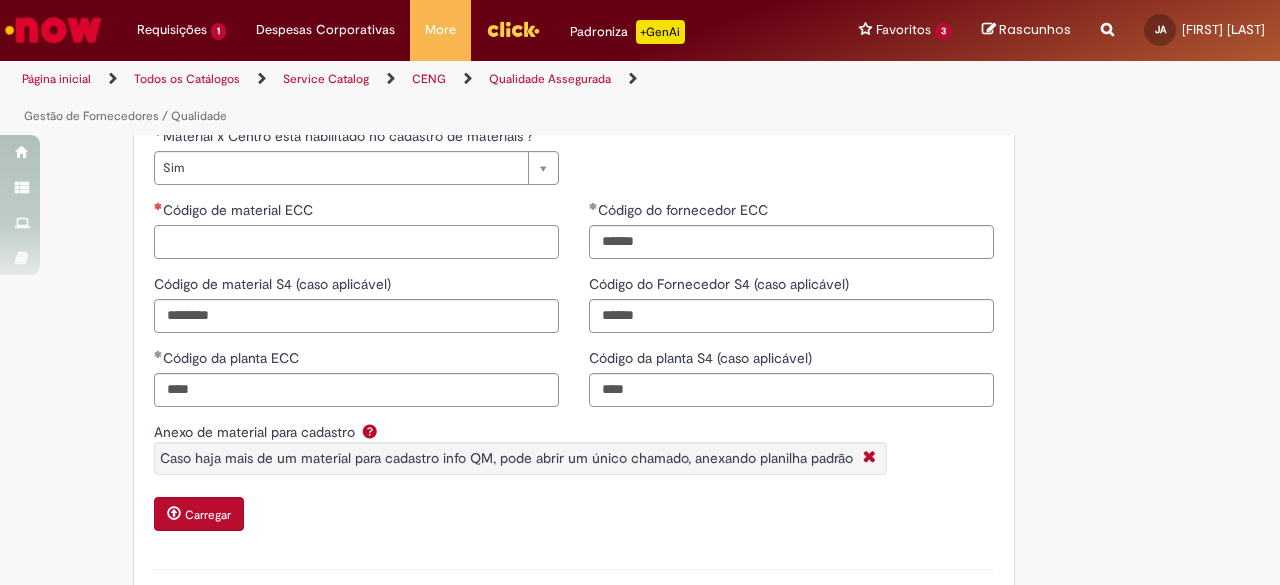 click on "Código de material ECC" at bounding box center [356, 242] 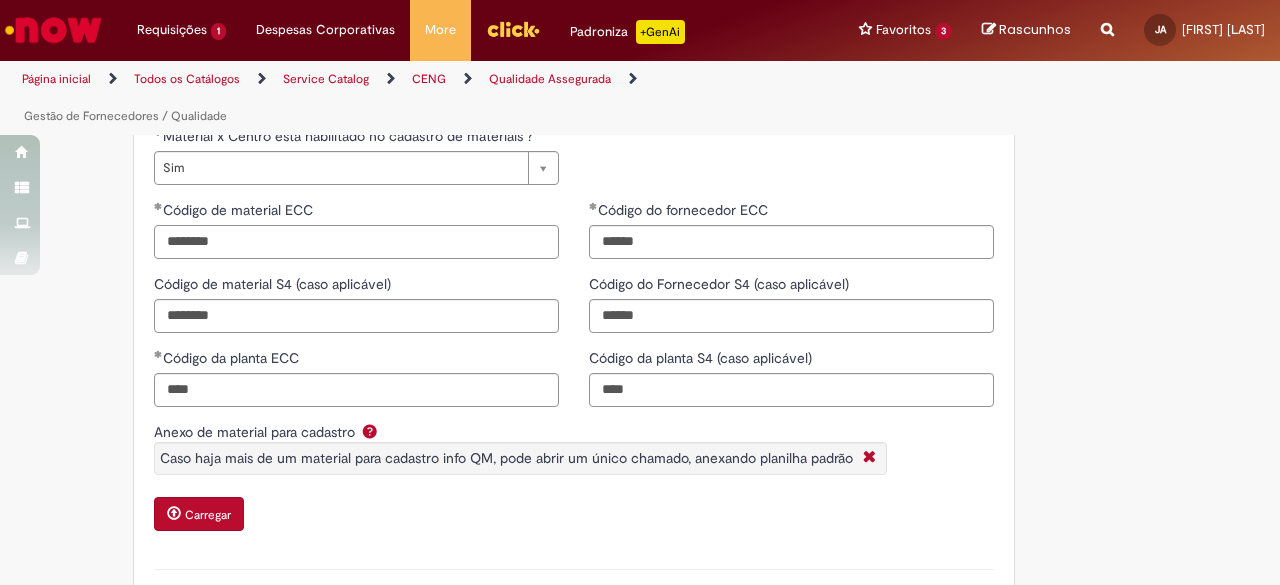 type on "********" 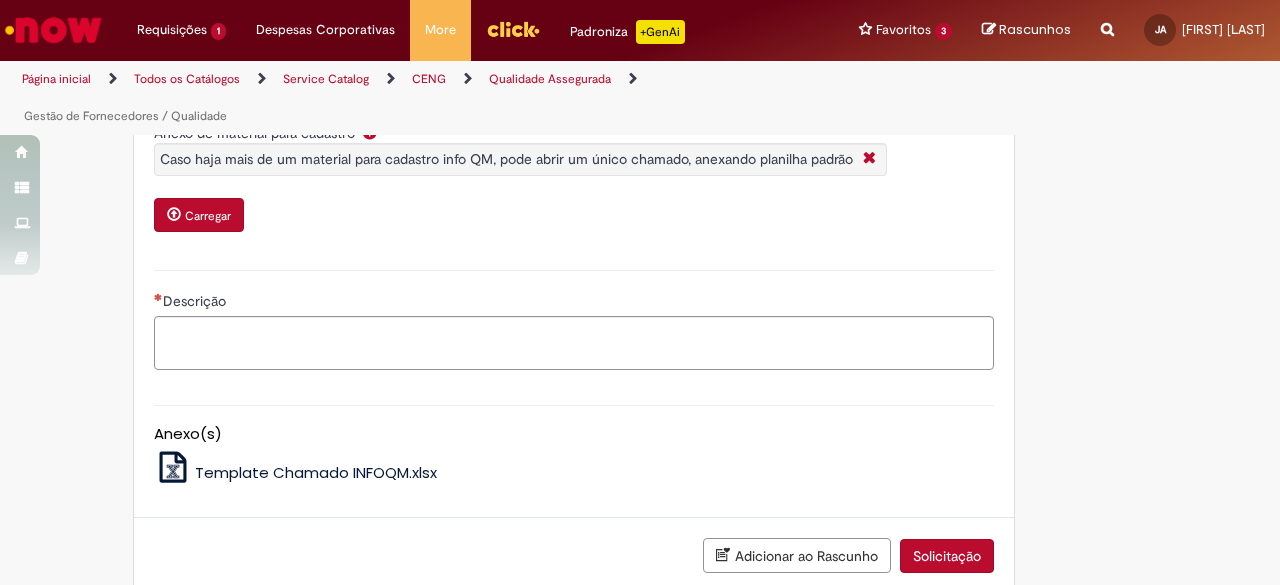 scroll, scrollTop: 899, scrollLeft: 0, axis: vertical 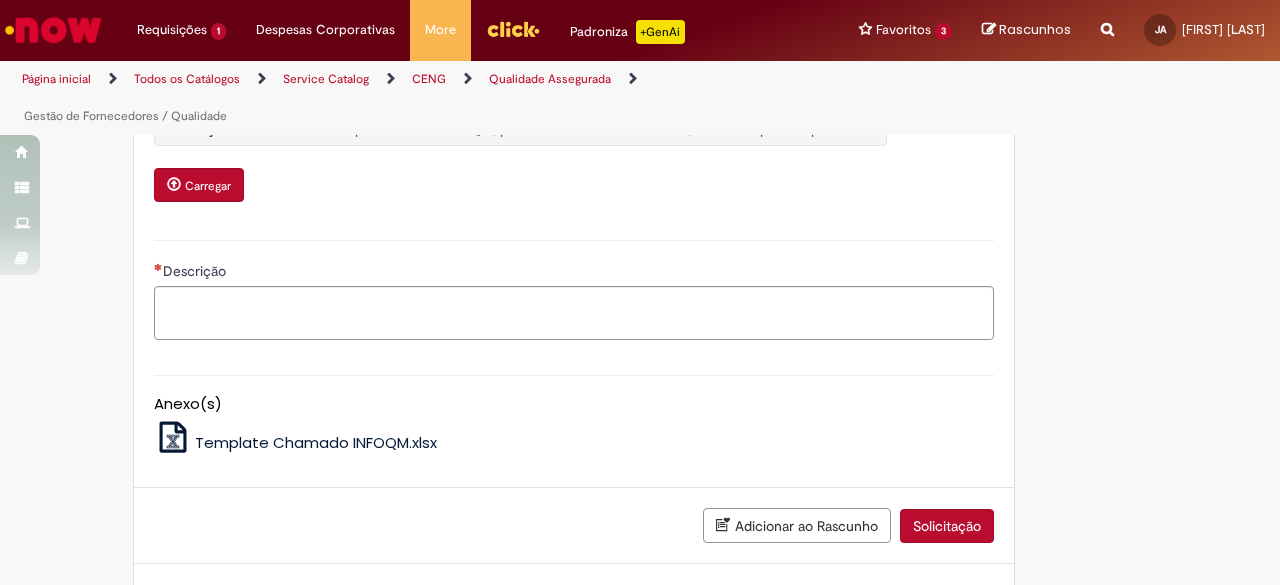 click on "Template Chamado INFOQM.xlsx" at bounding box center [316, 442] 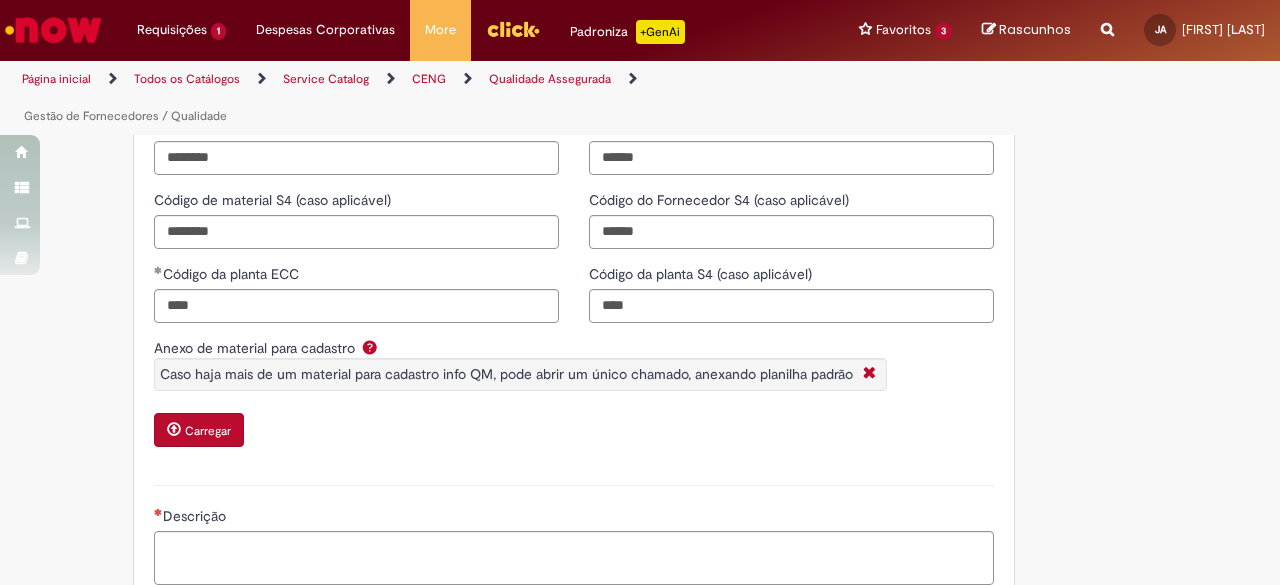 scroll, scrollTop: 652, scrollLeft: 0, axis: vertical 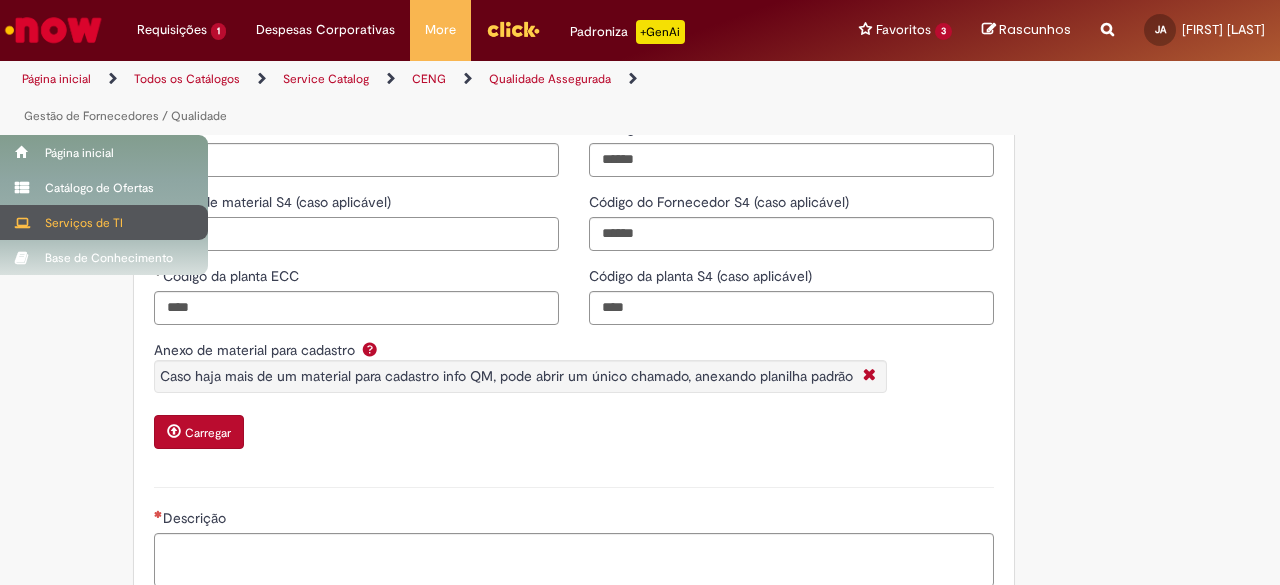 drag, startPoint x: 256, startPoint y: 236, endPoint x: 35, endPoint y: 217, distance: 221.81523 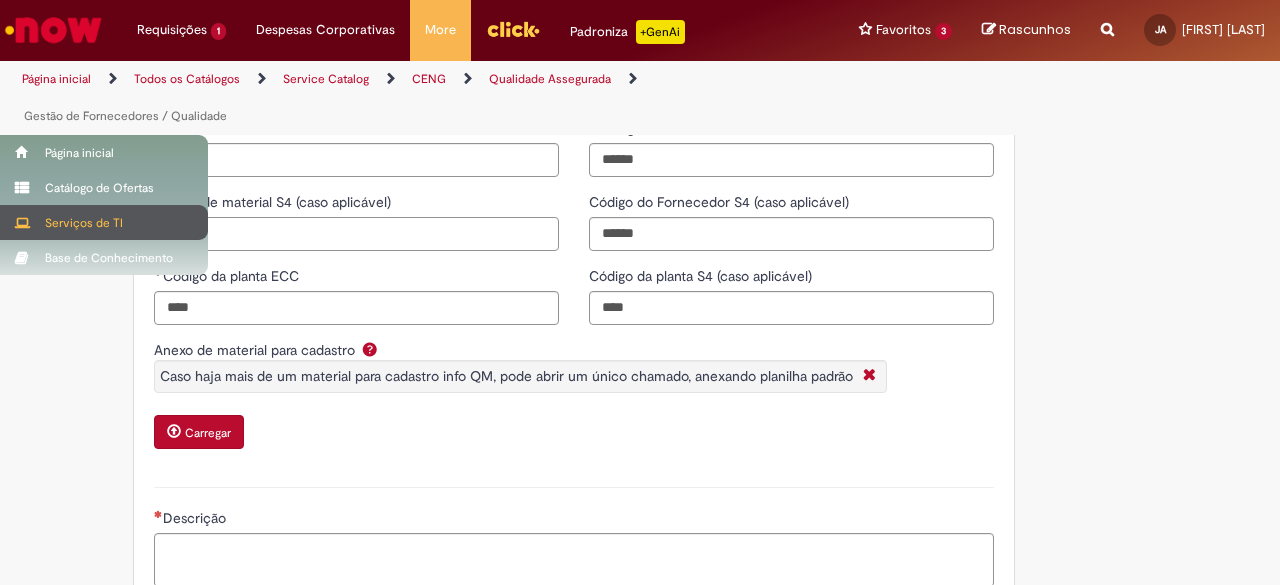 click on "Pular para o conteúdo da página
Requisições   1
Exibir Todas as Solicitações
Criar ou  Incluir Item em Contrato - (Ativo de…
8d atrás 8 dias atrás  R13238764
Requisições   1
Exibir Todas as Solicitações
Criar ou  Incluir Item em Contrato - (Ativo de…
8d atrás 8 dias atrás  R13238764
Despesas Corporativas
Minhas Despesas
Solicitar Adiantamento de Viagem
Solicitar Reembolso
Despesas Corporativas
Minhas Despesas
Solicitar Adiantamento de Viagem
Solicitar Reembolso
More
Minhas Pastas
Gestão de acessos
Solicitar Compra
Colabora
More
Minhas Pastas" at bounding box center [640, 292] 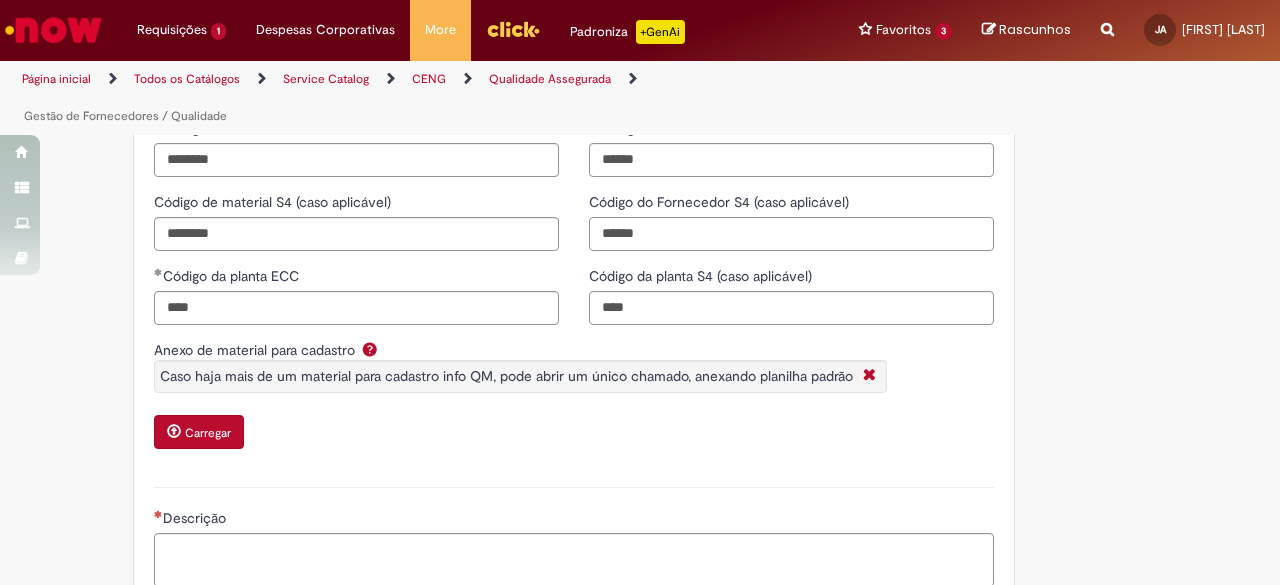 click on "Código de material ECC ******** Código de material S4 (caso aplicável) ******** Código da planta ECC **** Código do fornecedor ECC ****** Código do Fornecedor S4 (caso aplicável) ****** Código da planta S4 (caso aplicável) ****" at bounding box center (574, 229) 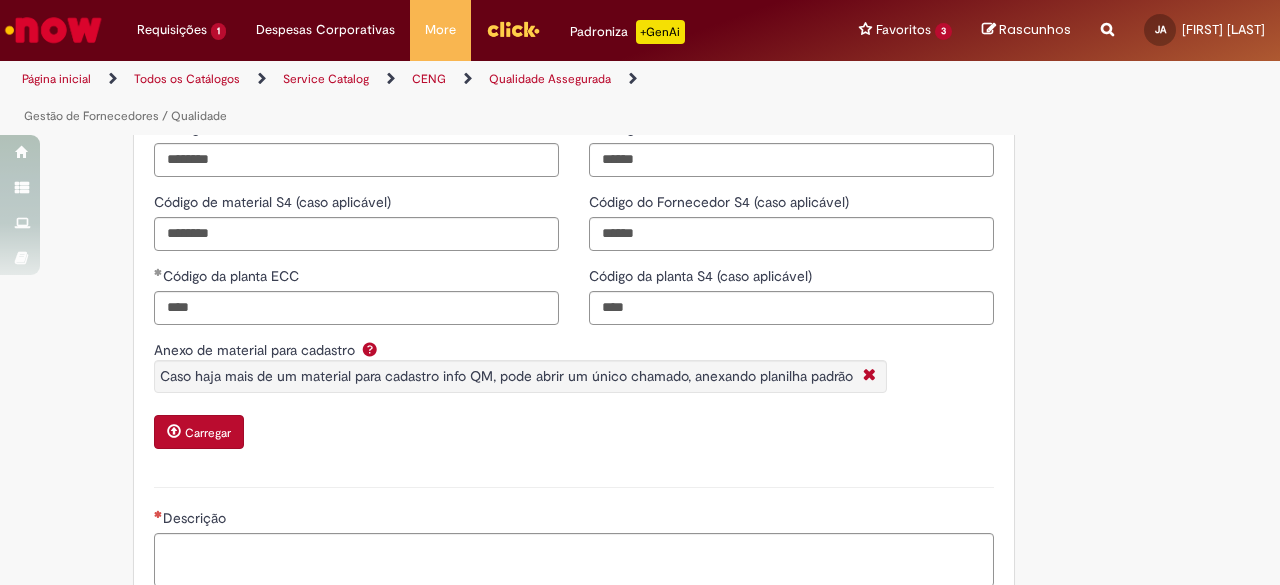 scroll, scrollTop: 602, scrollLeft: 0, axis: vertical 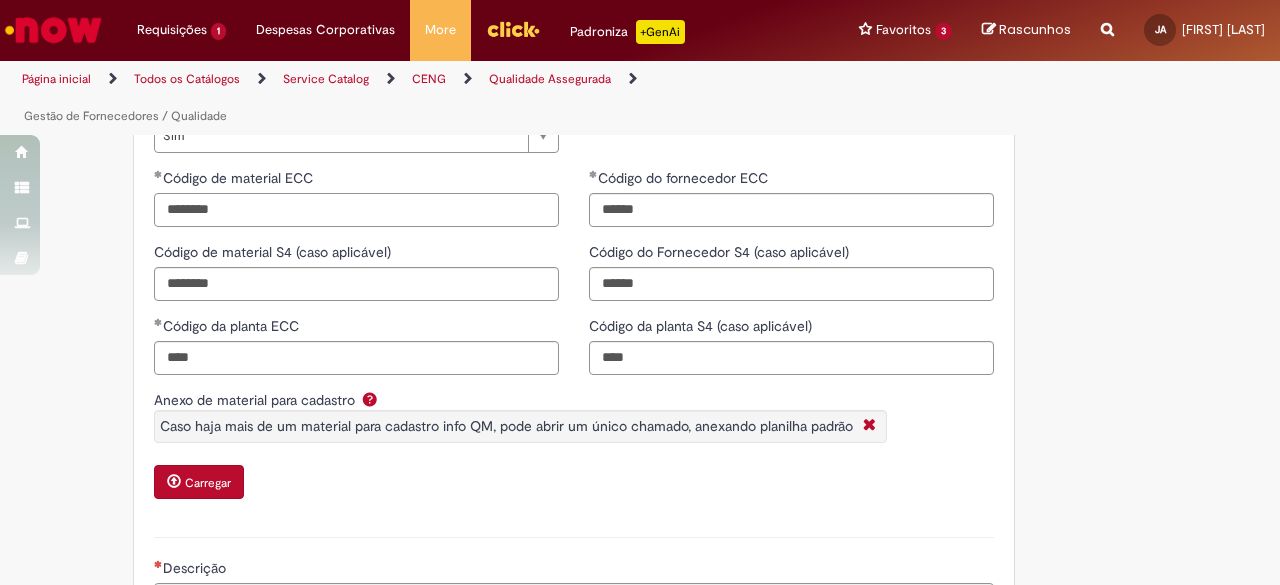 drag, startPoint x: 268, startPoint y: 198, endPoint x: 56, endPoint y: 229, distance: 214.25452 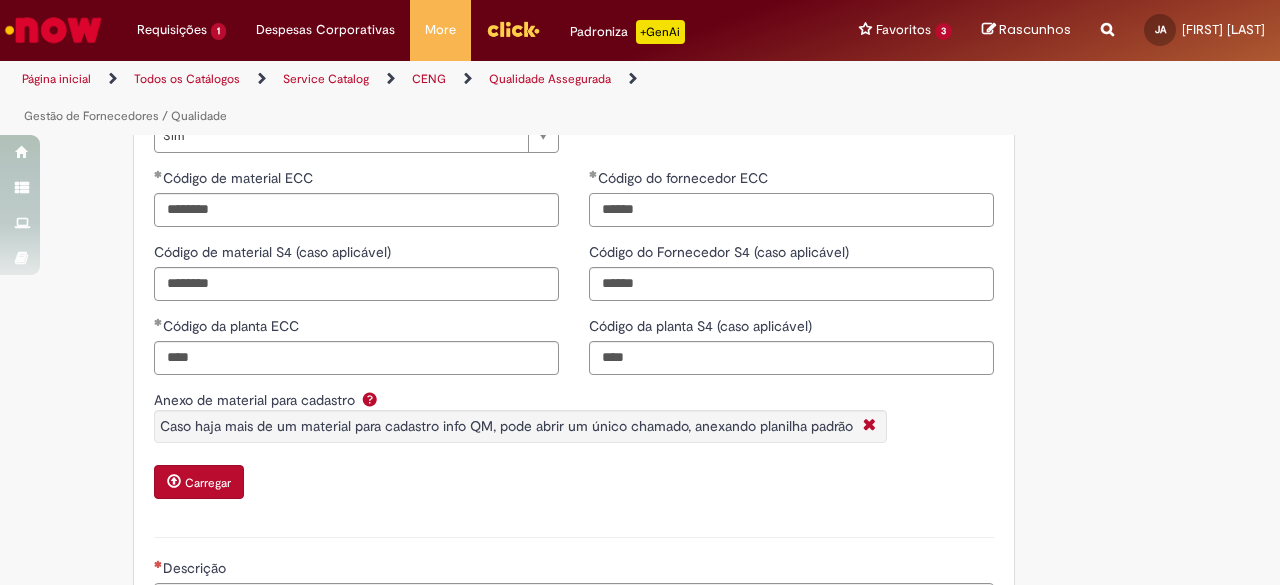 click on "******" at bounding box center (791, 210) 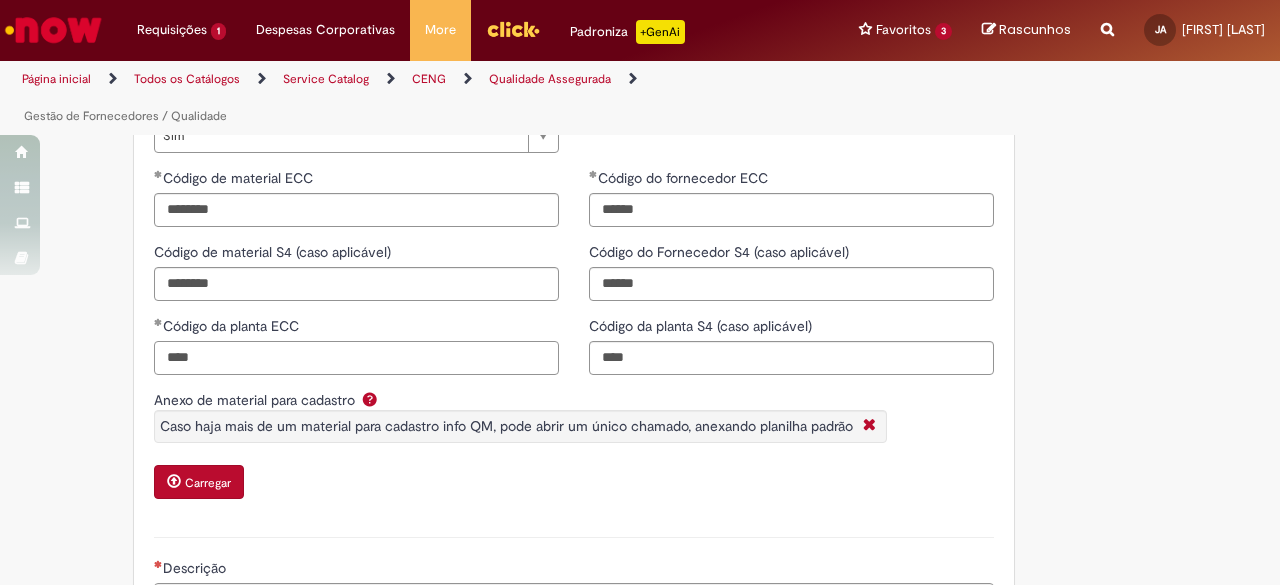 click on "****" at bounding box center (356, 358) 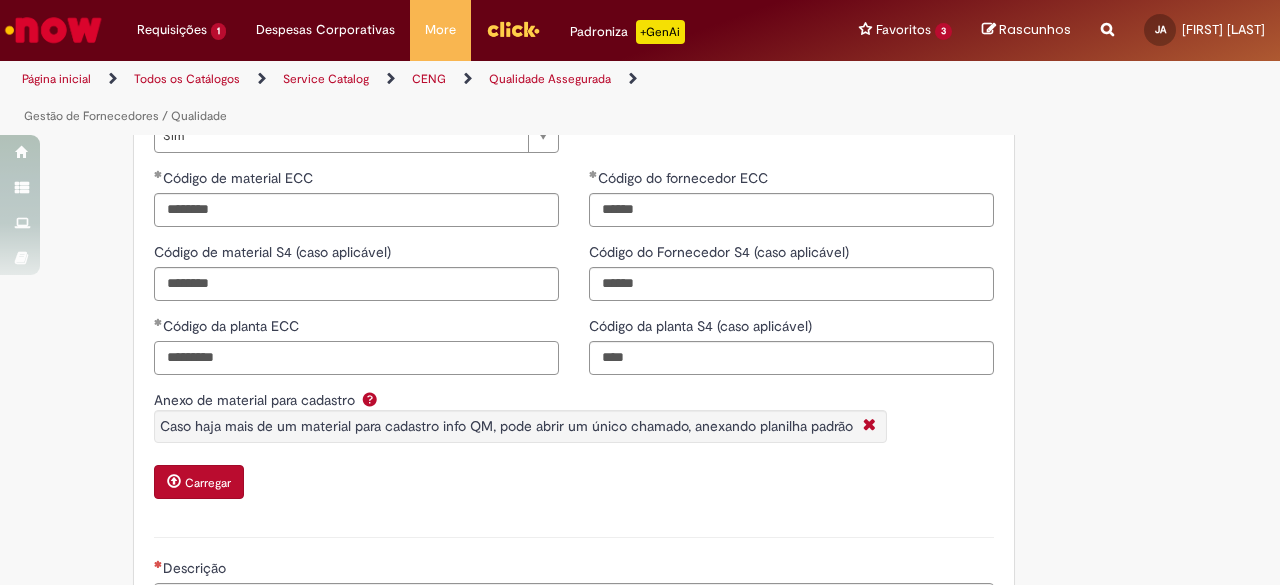 type on "*********" 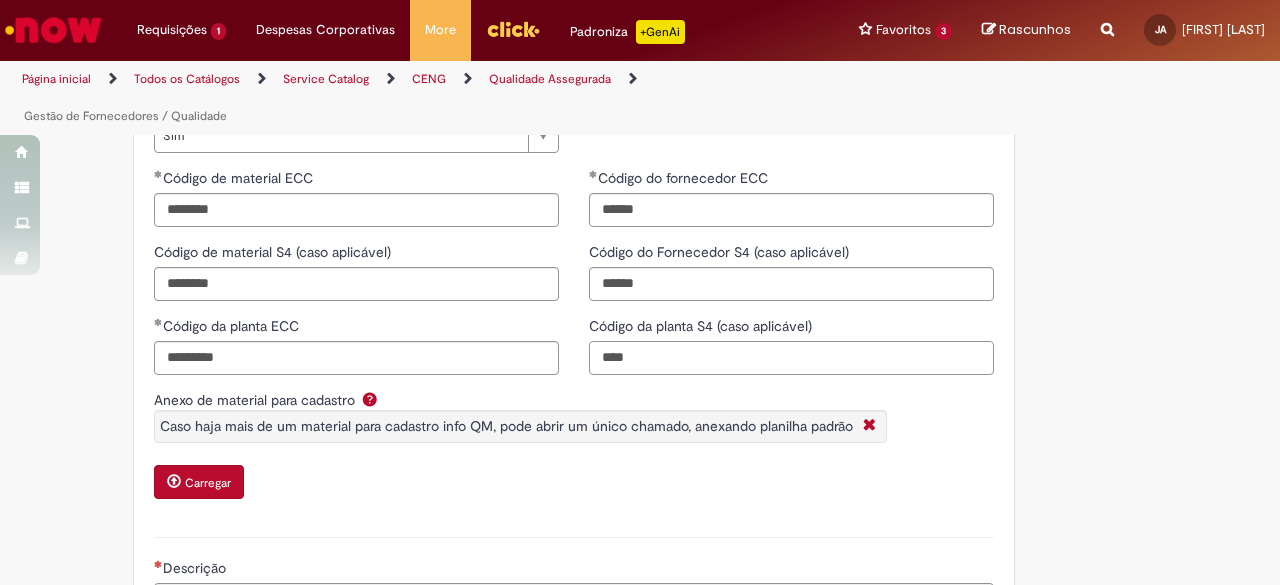 click on "****" at bounding box center [791, 358] 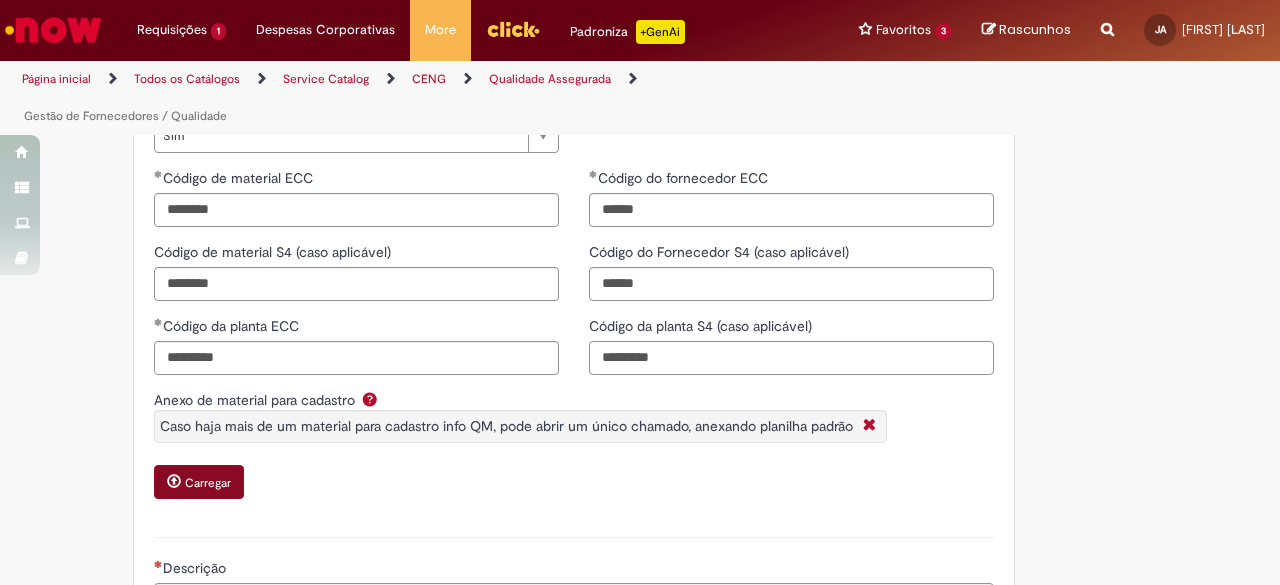 type on "*********" 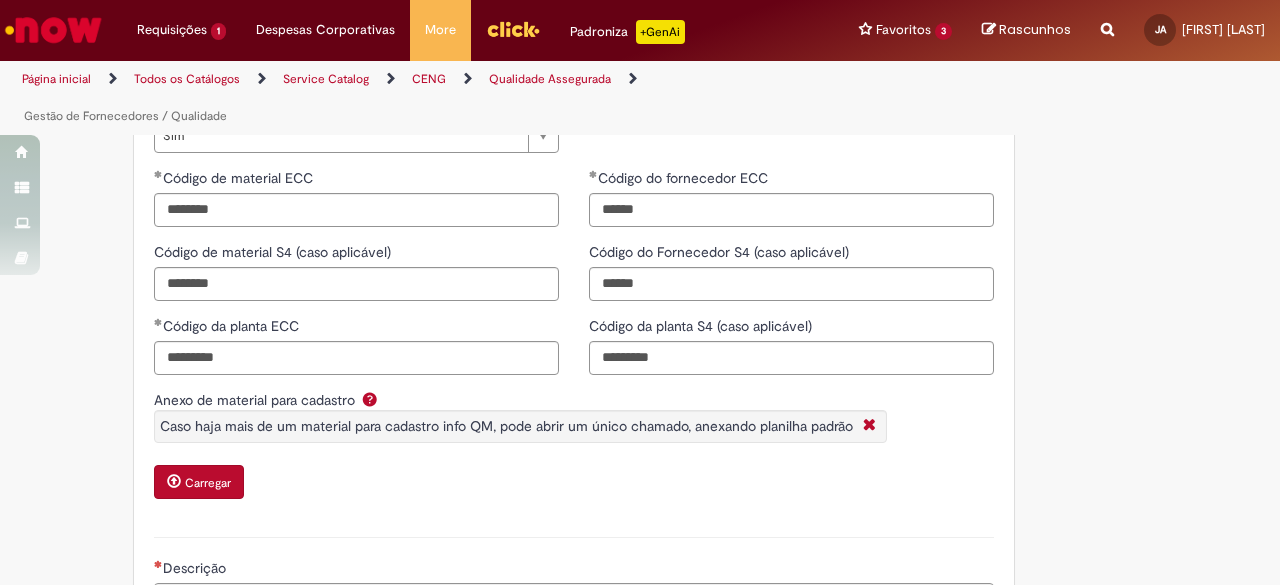 click on "Carregar" at bounding box center (199, 482) 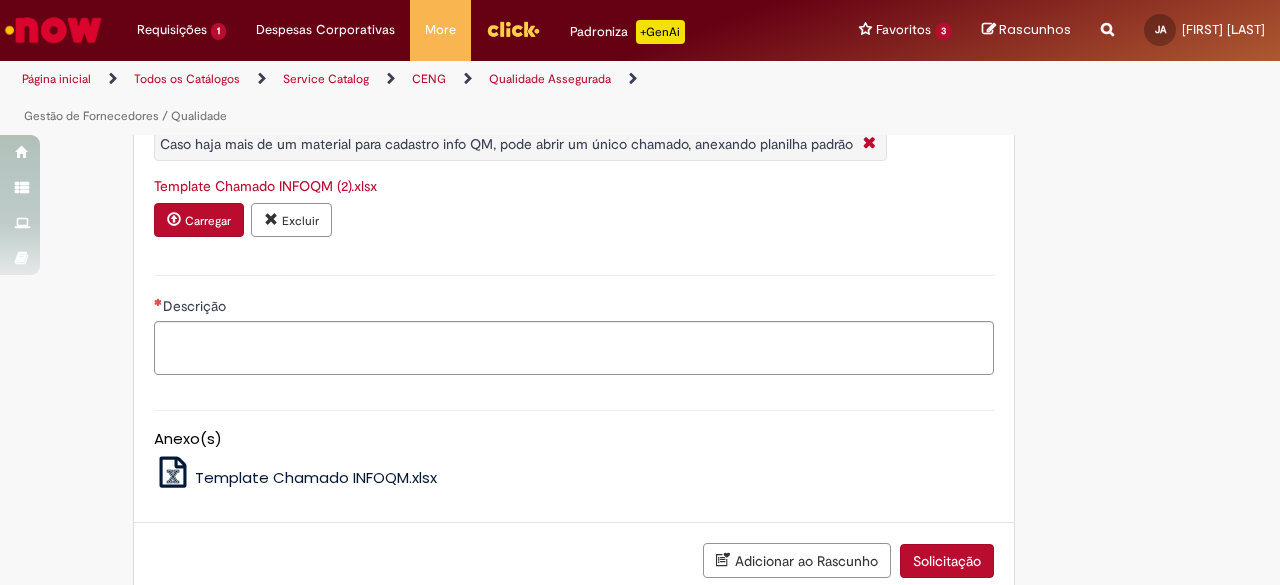 scroll, scrollTop: 909, scrollLeft: 0, axis: vertical 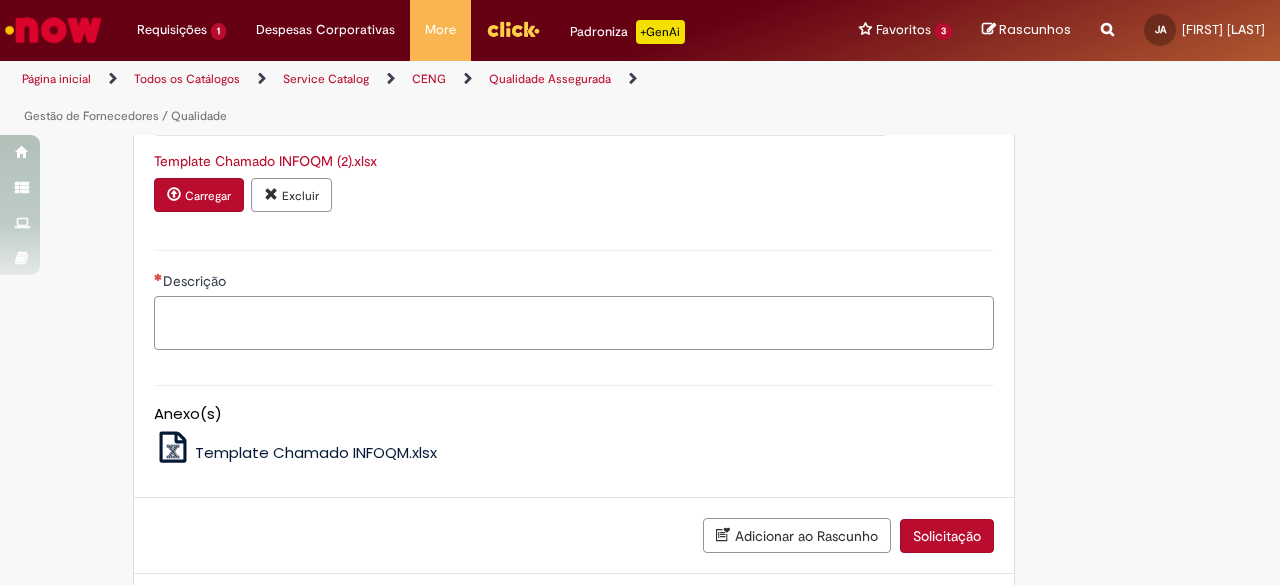 click on "Descrição" at bounding box center (574, 322) 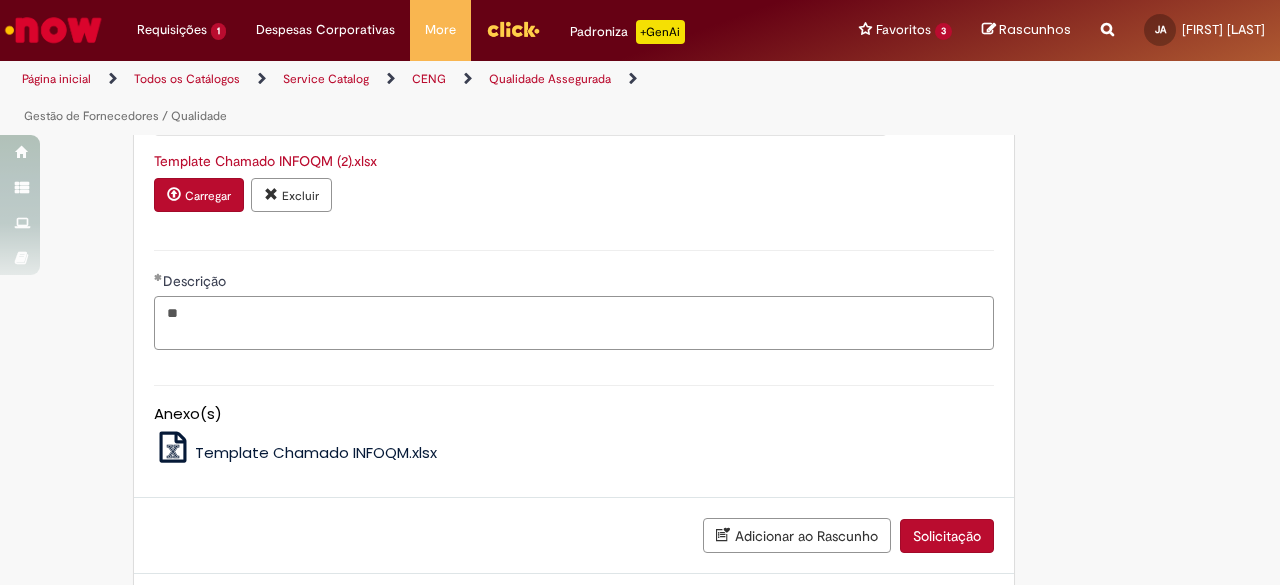 type on "*" 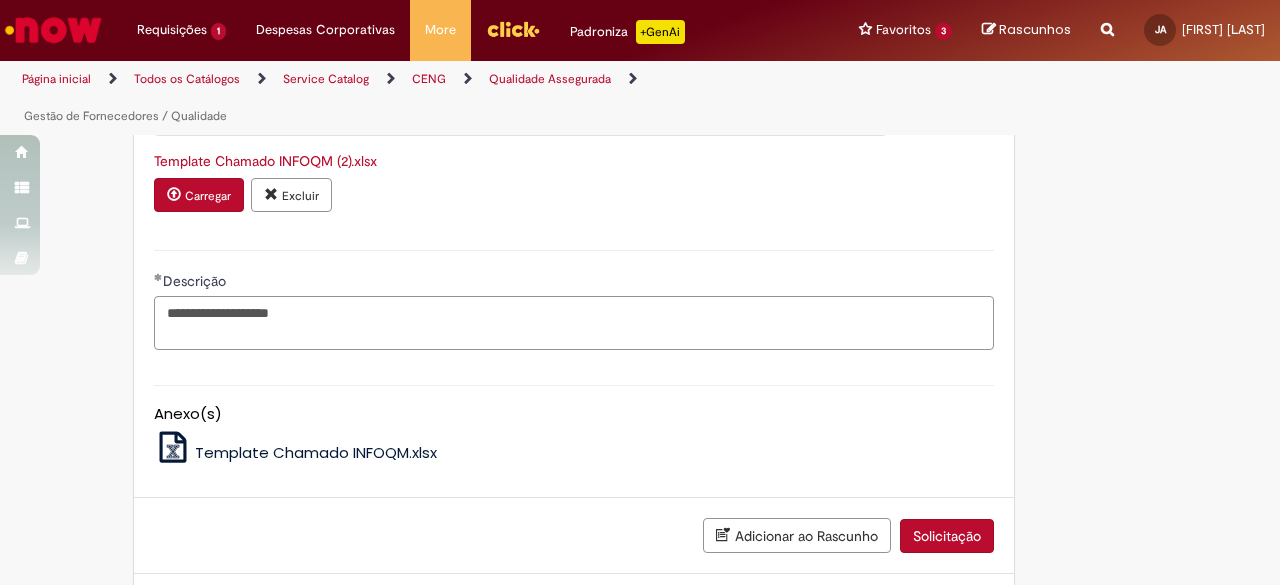paste on "**********" 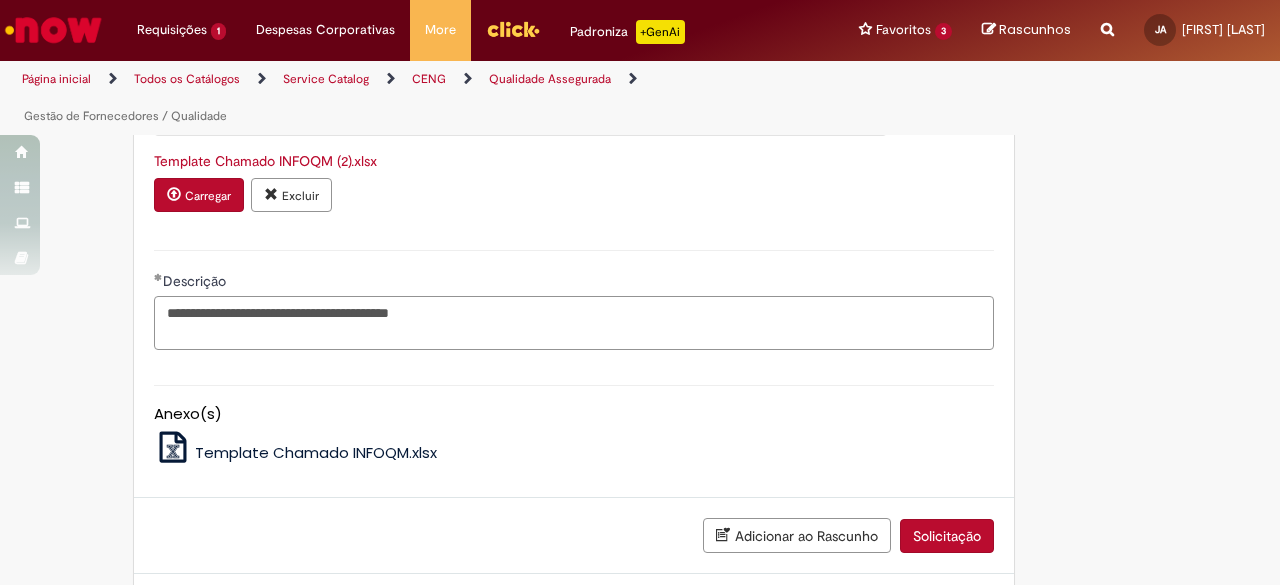 click on "**********" at bounding box center (574, 322) 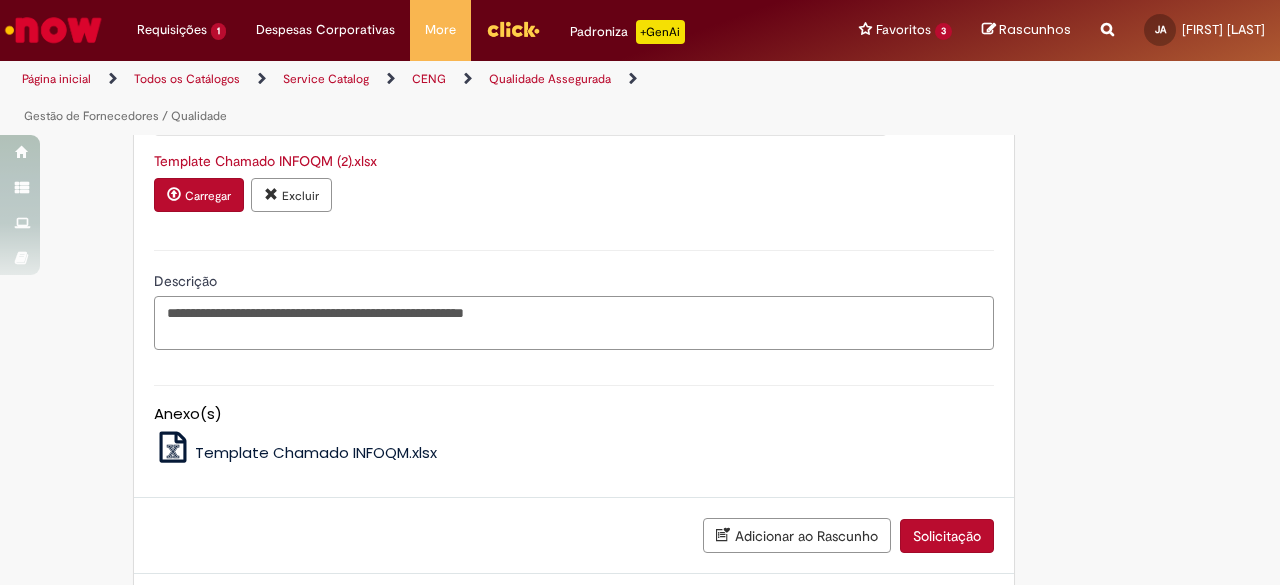 paste on "**********" 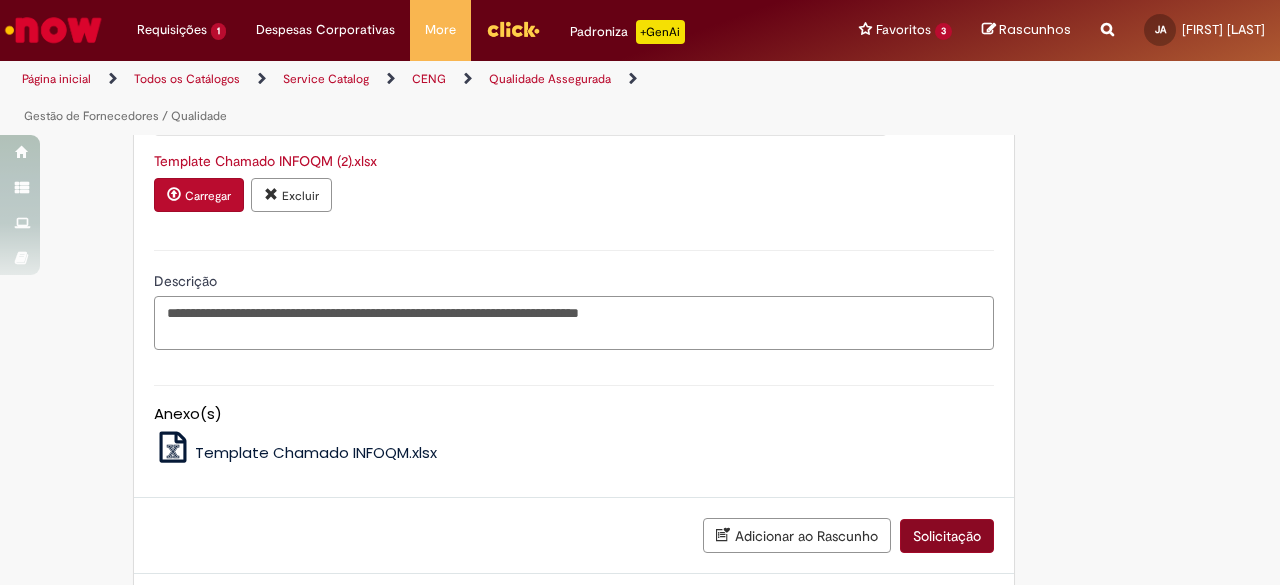 type on "**********" 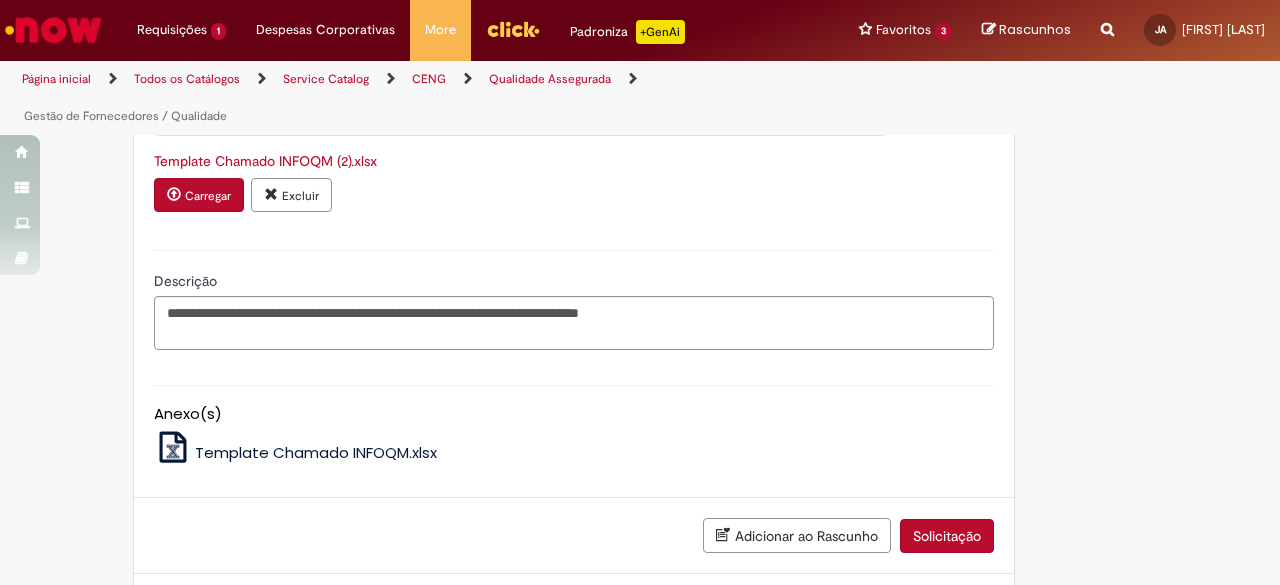 click on "Solicitação" at bounding box center (947, 536) 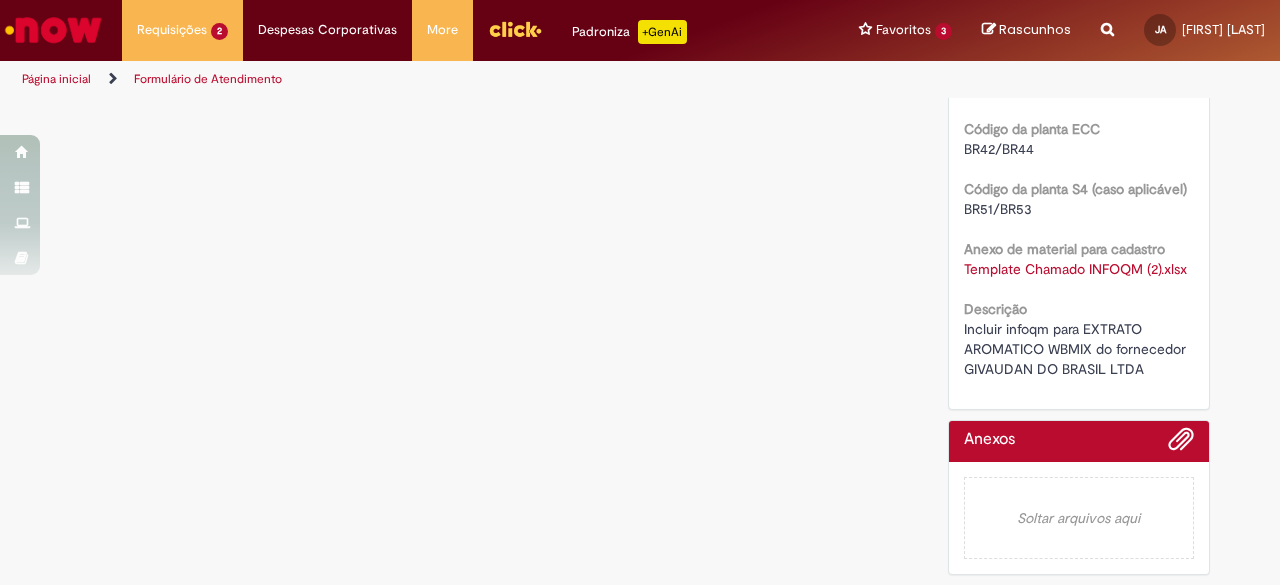 scroll, scrollTop: 0, scrollLeft: 0, axis: both 